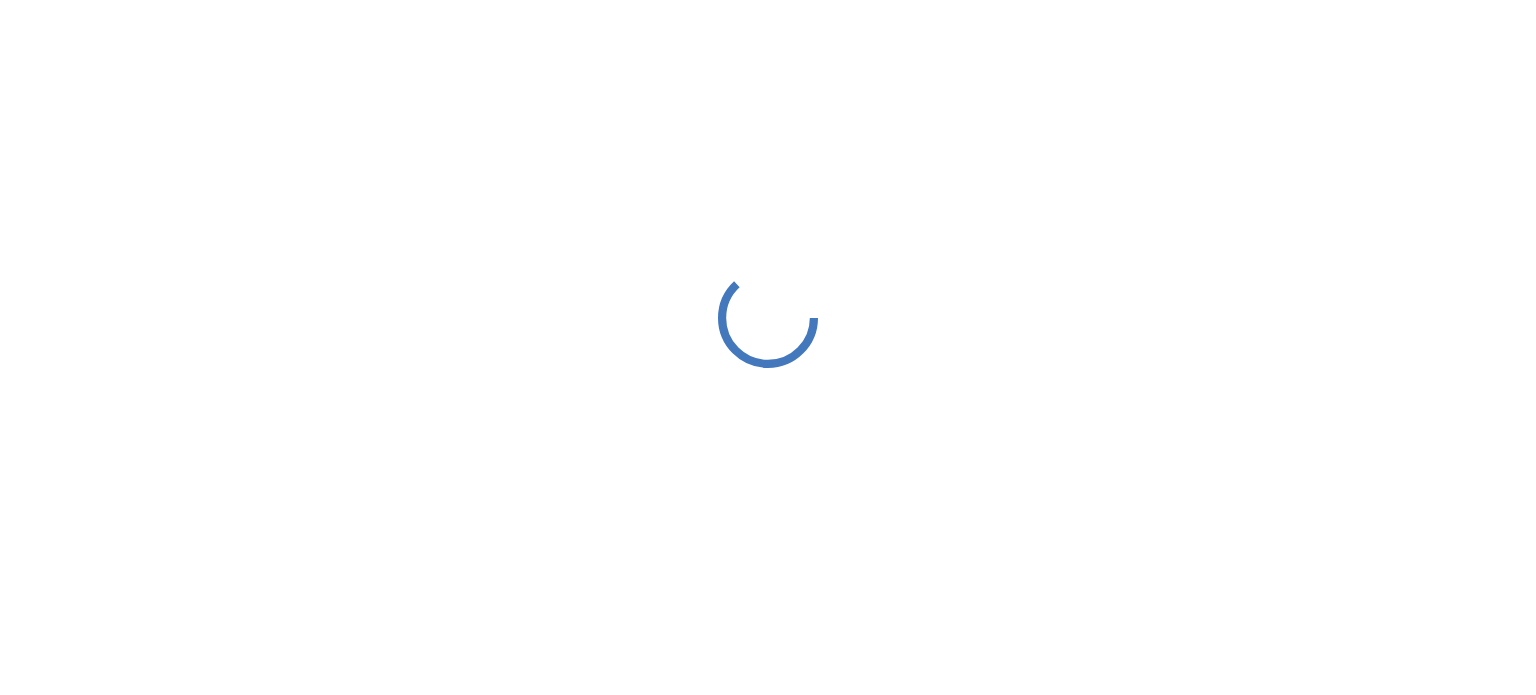 scroll, scrollTop: 0, scrollLeft: 0, axis: both 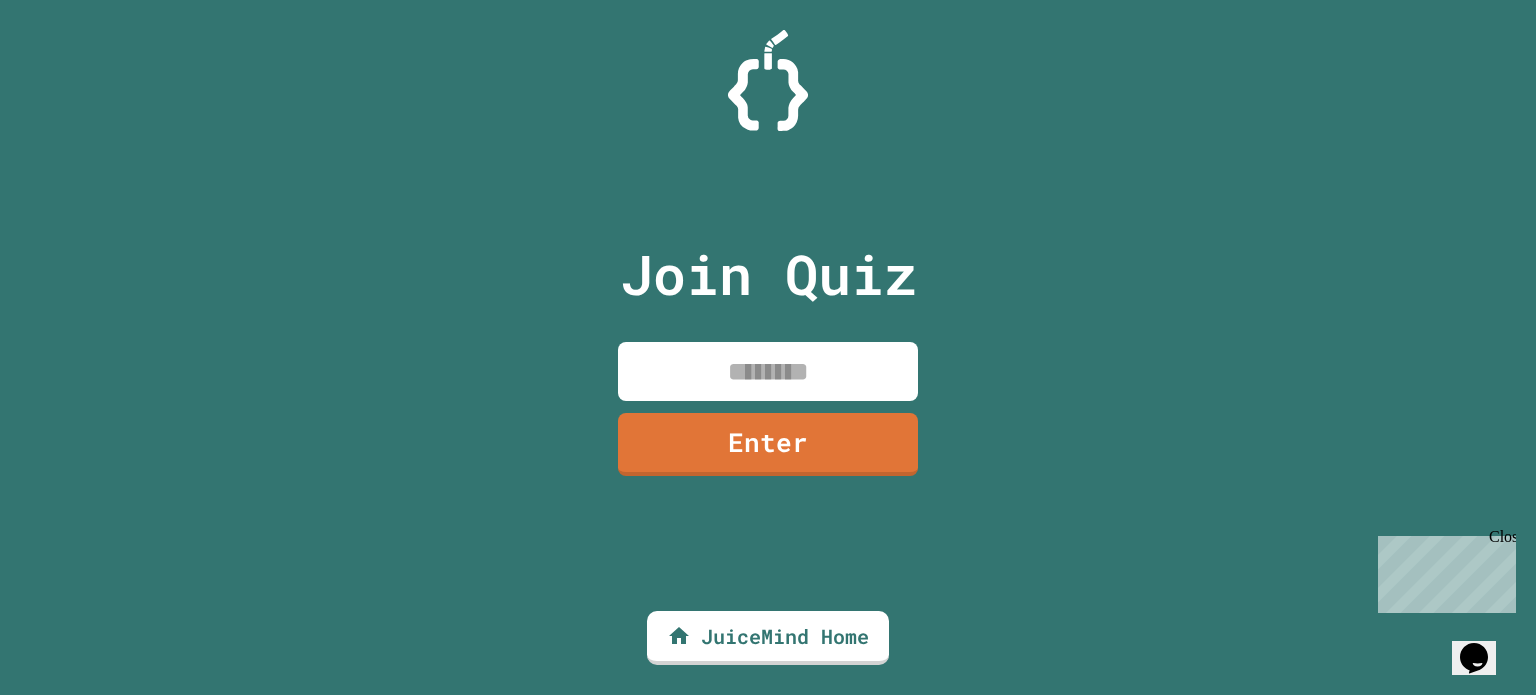 click at bounding box center (768, 371) 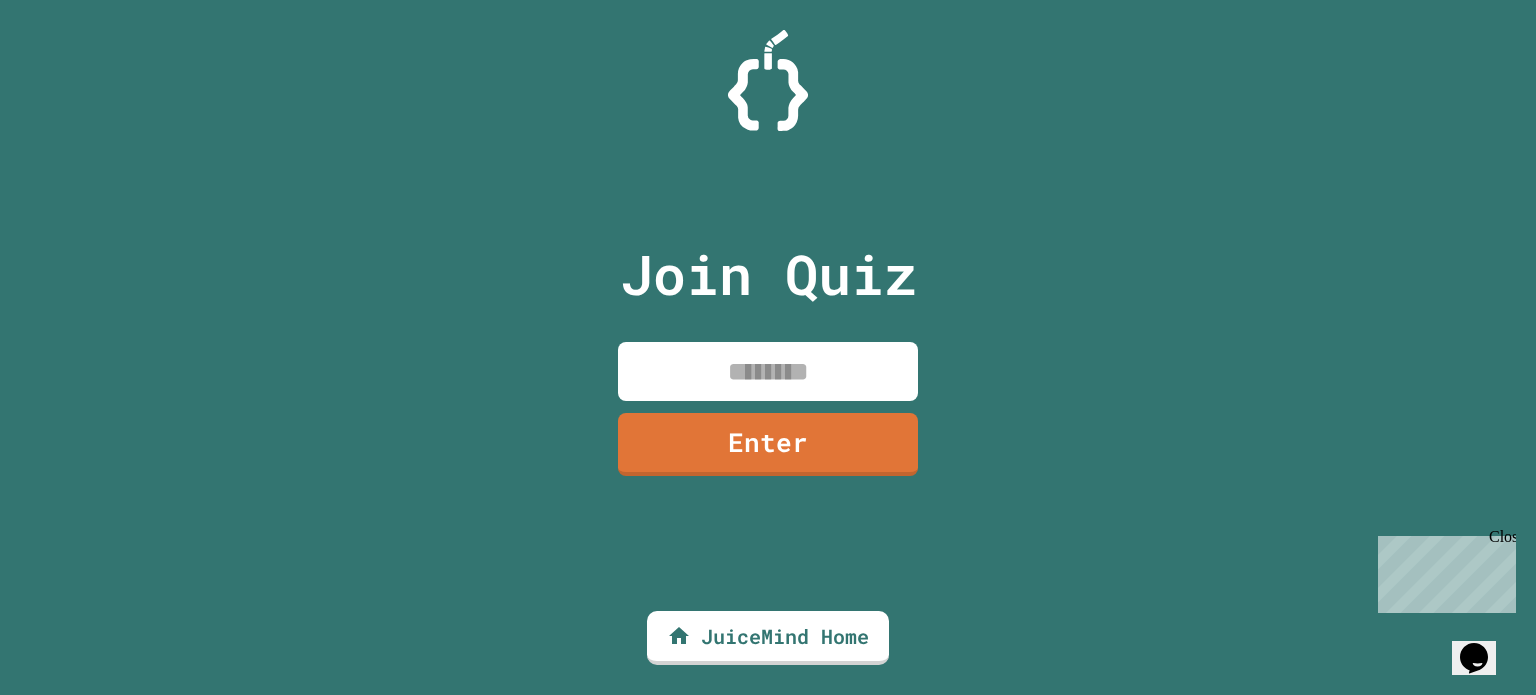 paste on "********" 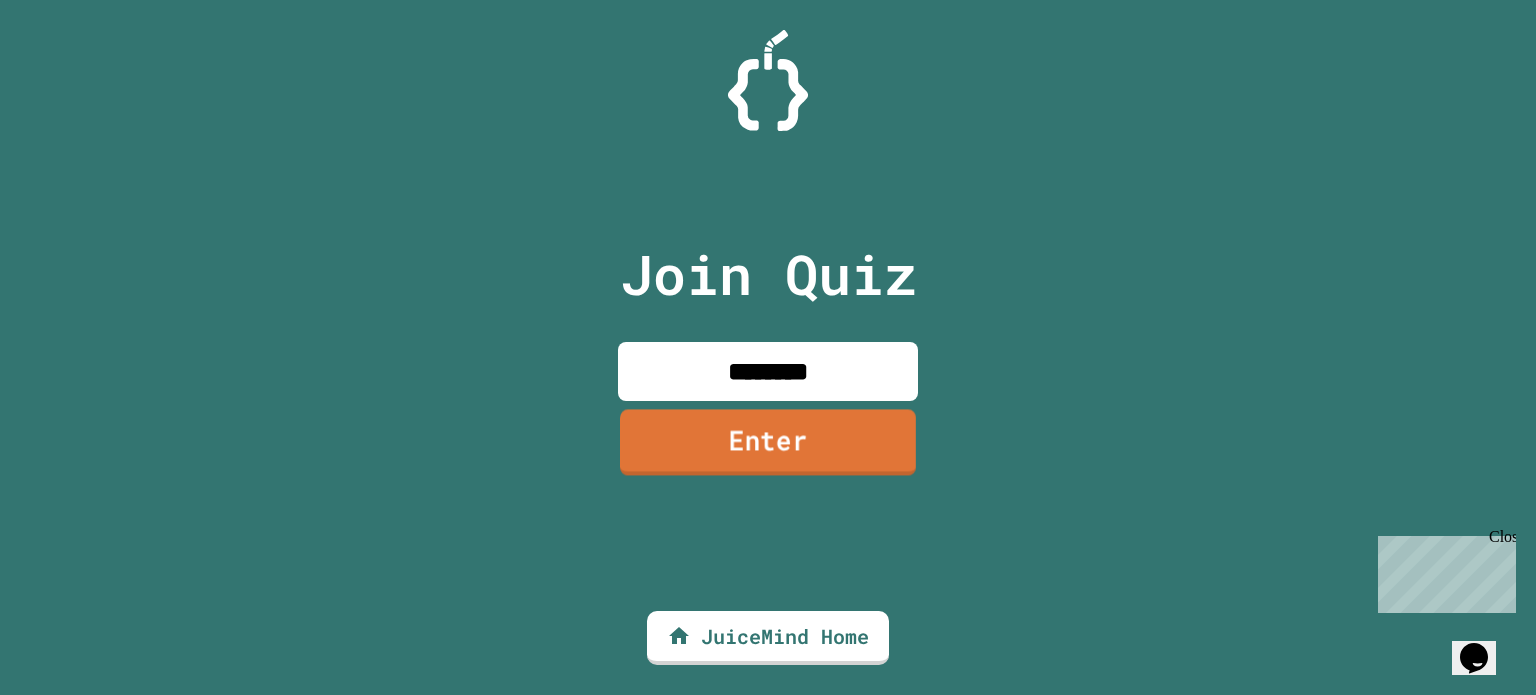 type on "********" 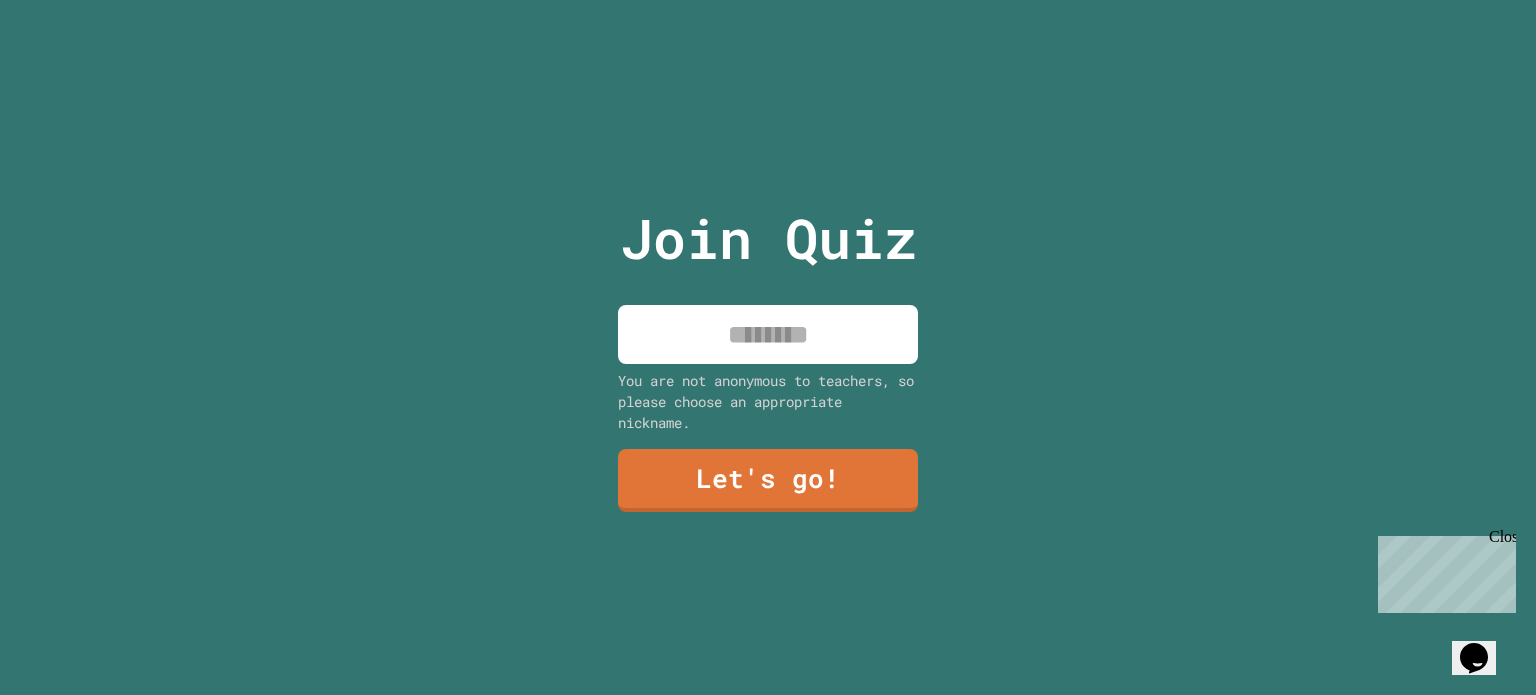 click at bounding box center (768, 334) 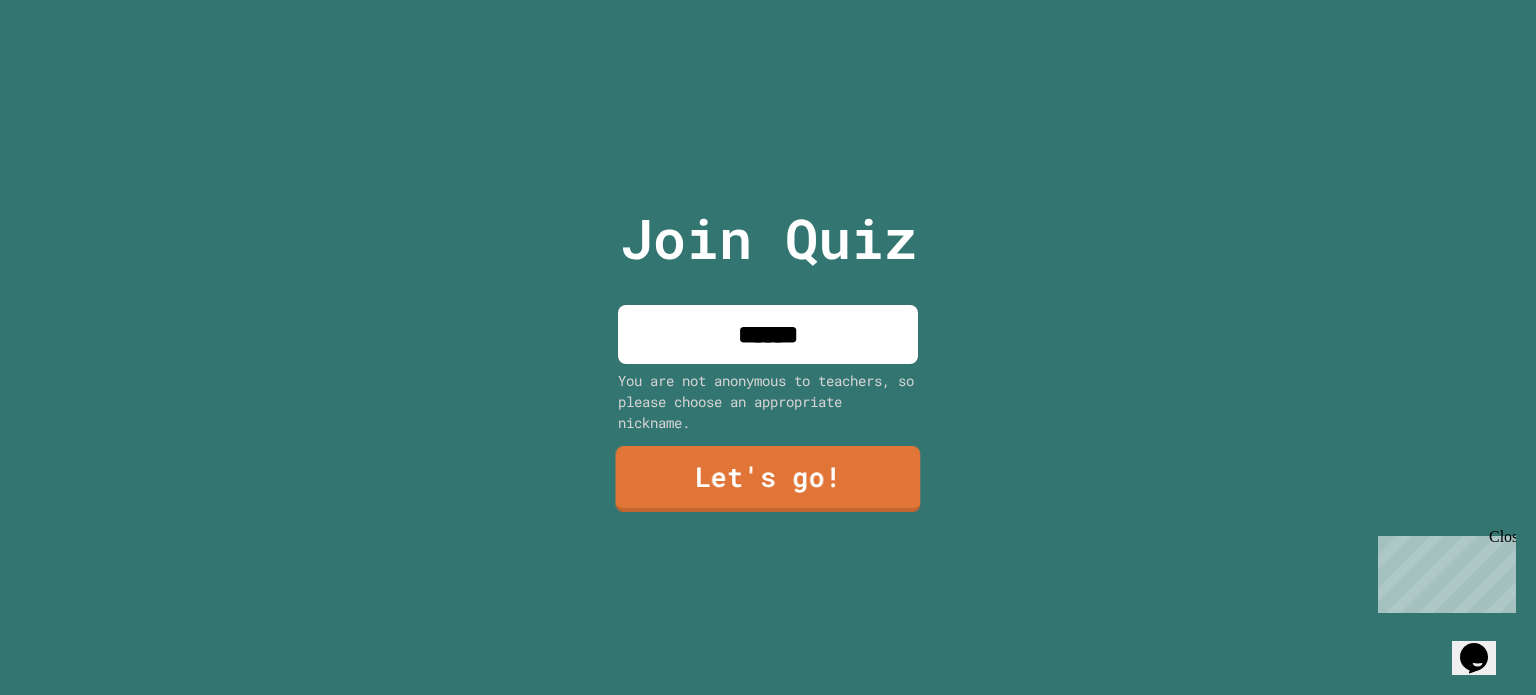 type on "******" 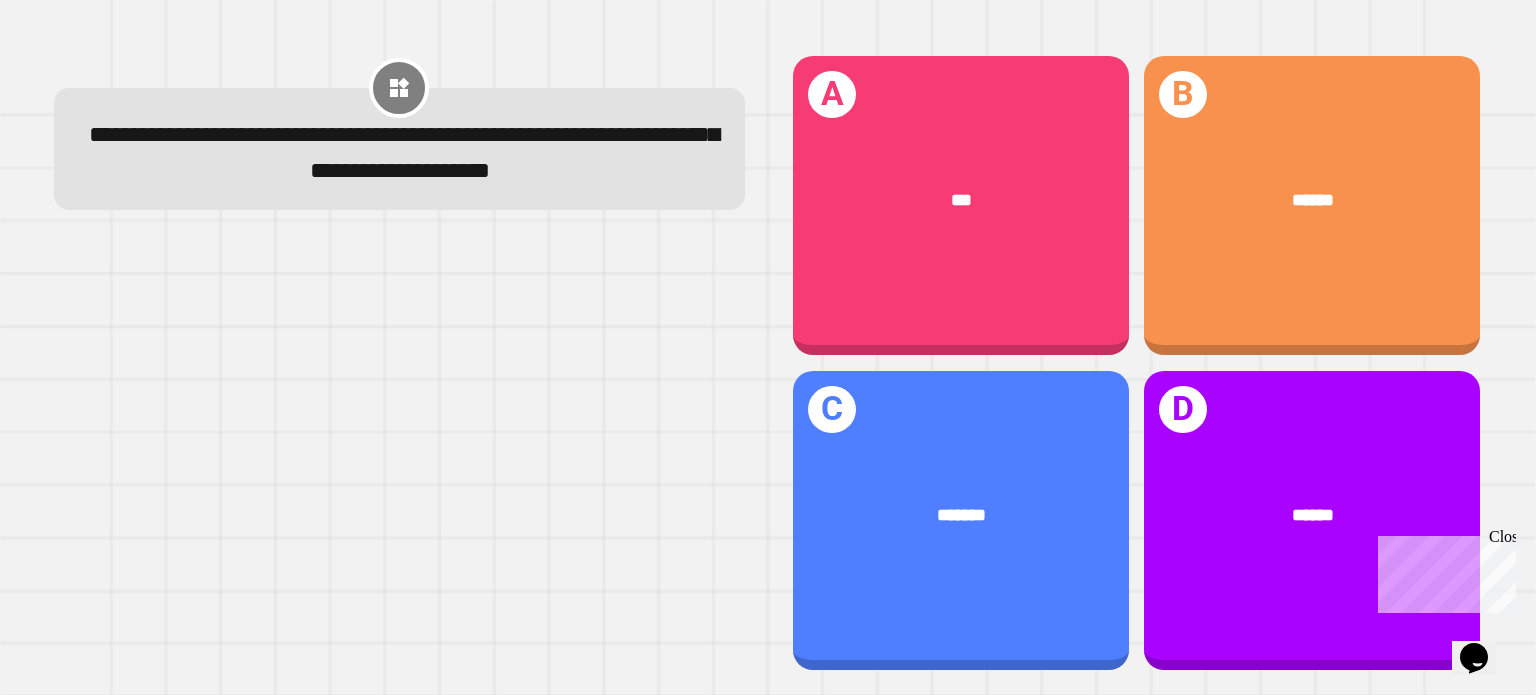 click on "******" at bounding box center [1313, 515] 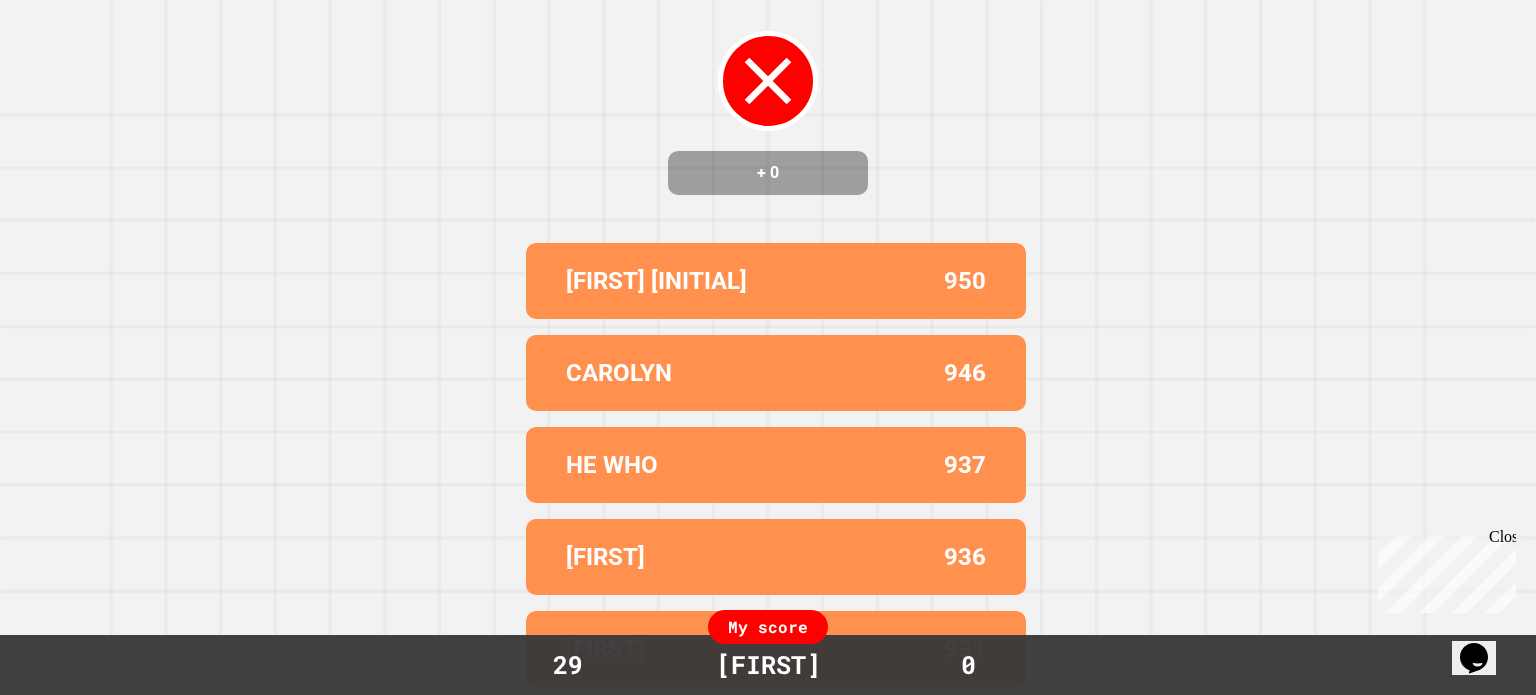 scroll, scrollTop: 0, scrollLeft: 0, axis: both 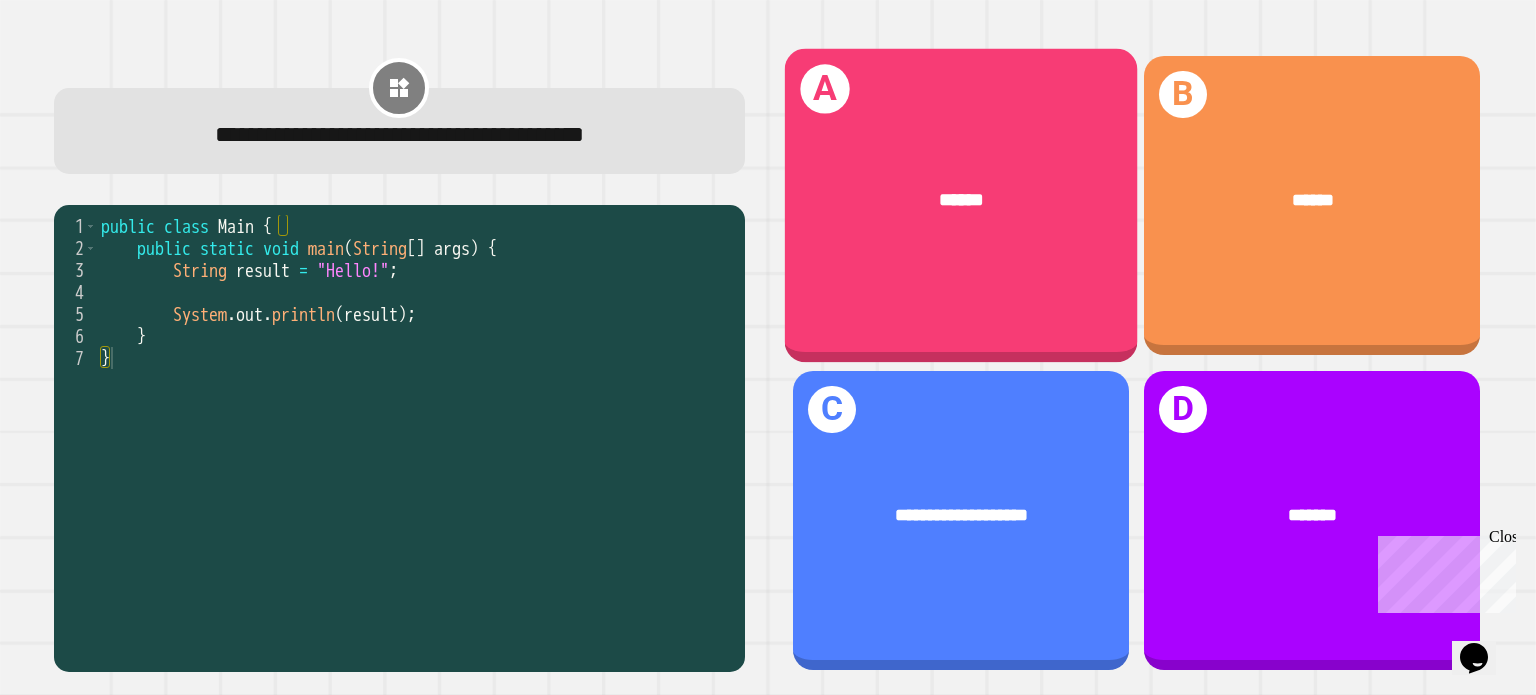 click on "A ******" at bounding box center (961, 206) 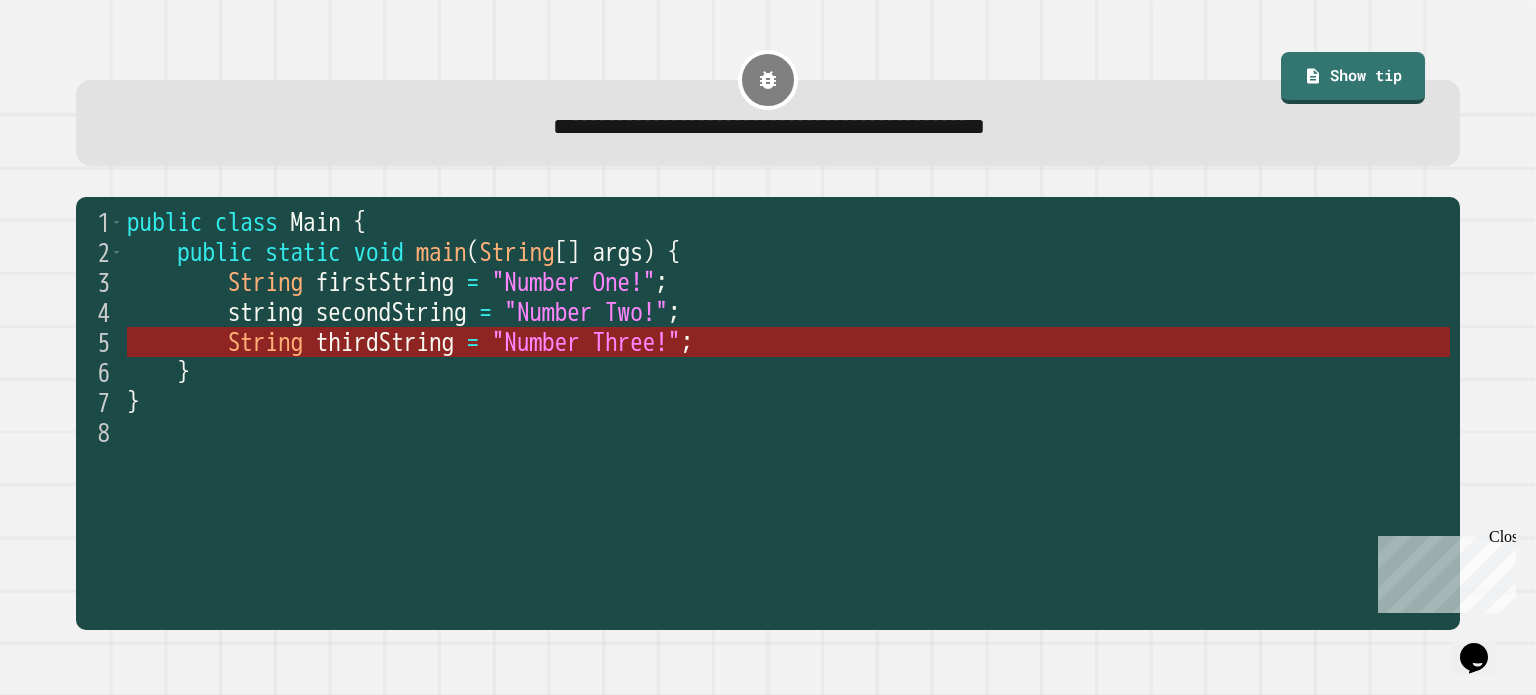click on "String   thirdString   =   "Number Three!" ;" at bounding box center (500127, 342) 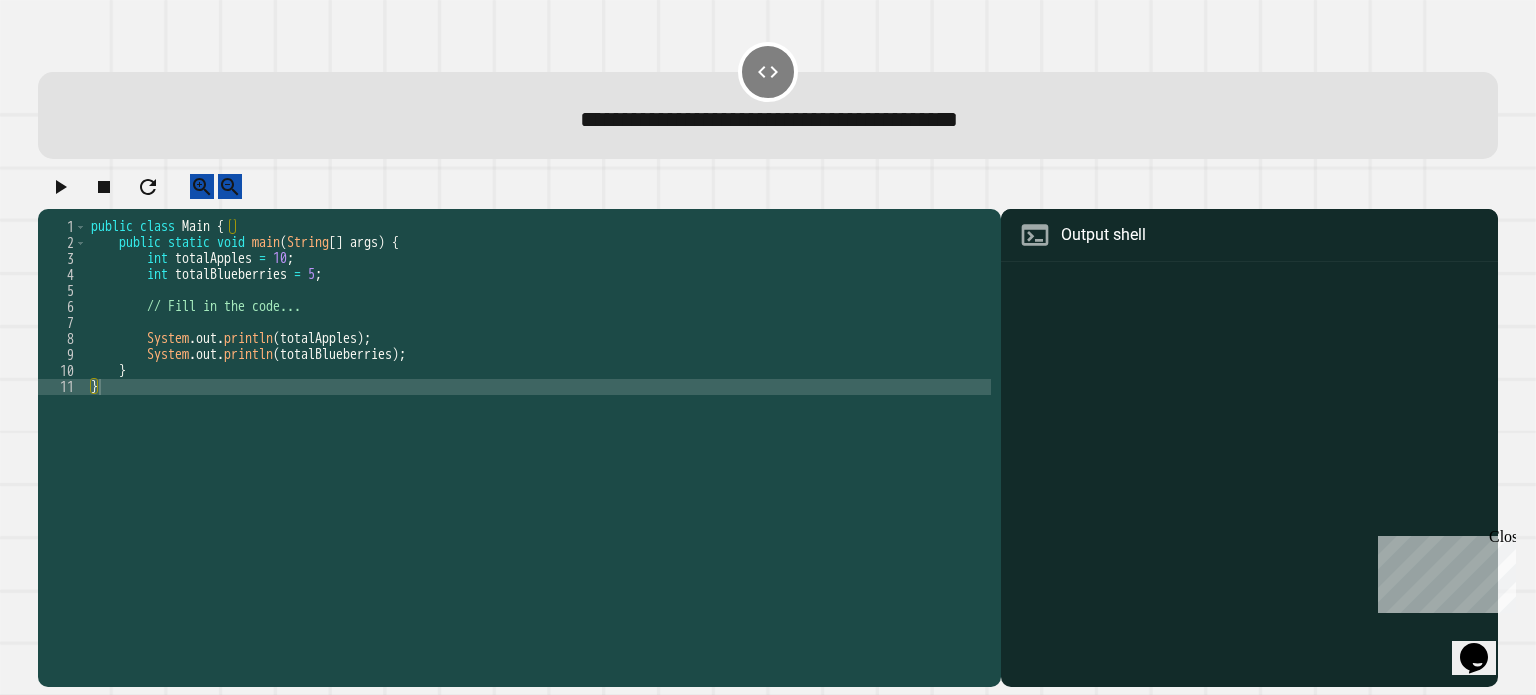click on "public   class   Main   {      public   static   void   main ( String [ ]   args )   {           int   totalApples   =   10 ;           int   totalBlueberries   =   5 ;                     // Fill in the code...                     System . out . println ( totalApples ) ;           System . out . println ( totalBlueberries ) ;      } }" at bounding box center [539, 435] 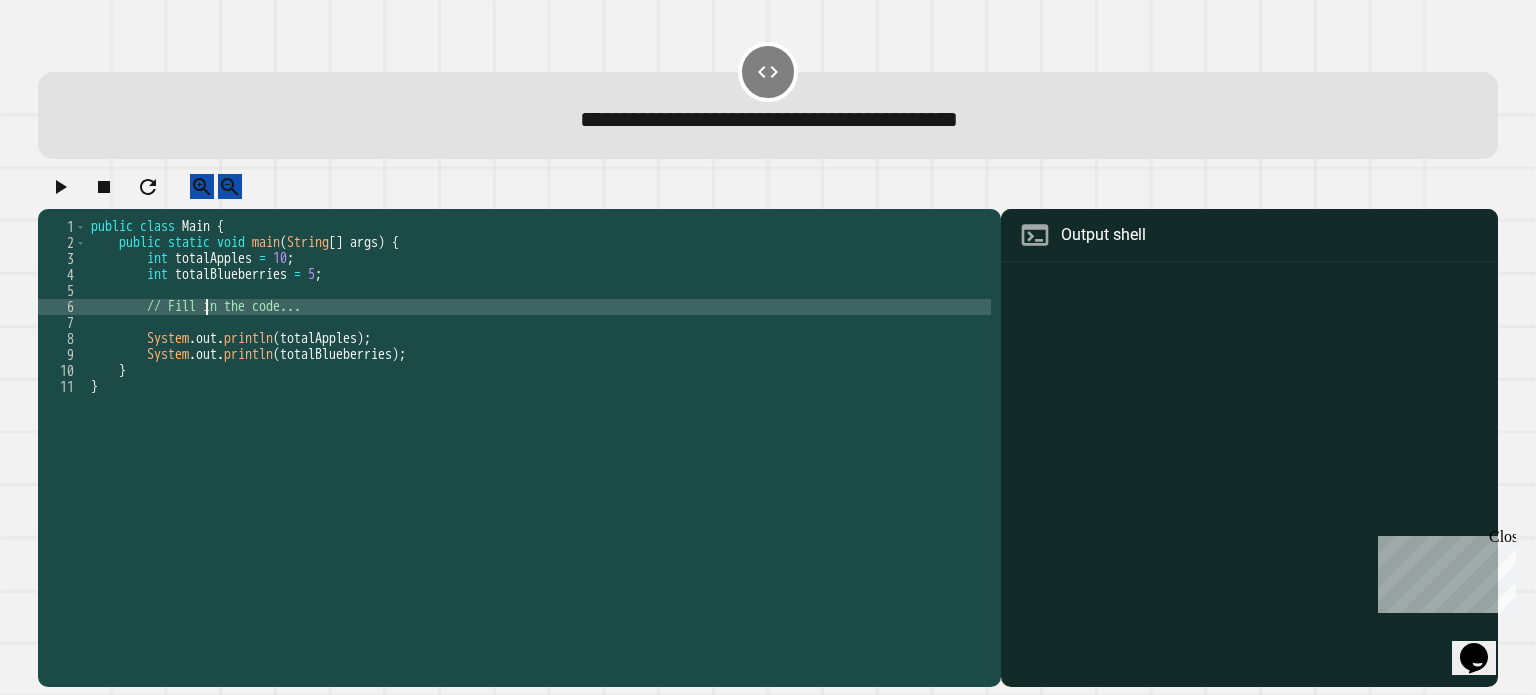 click on "public   class   Main   {      public   static   void   main ( String [ ]   args )   {           int   totalApples   =   10 ;           int   totalBlueberries   =   5 ;                     // Fill in the code...                     System . out . println ( totalApples ) ;           System . out . println ( totalBlueberries ) ;      } }" at bounding box center [539, 435] 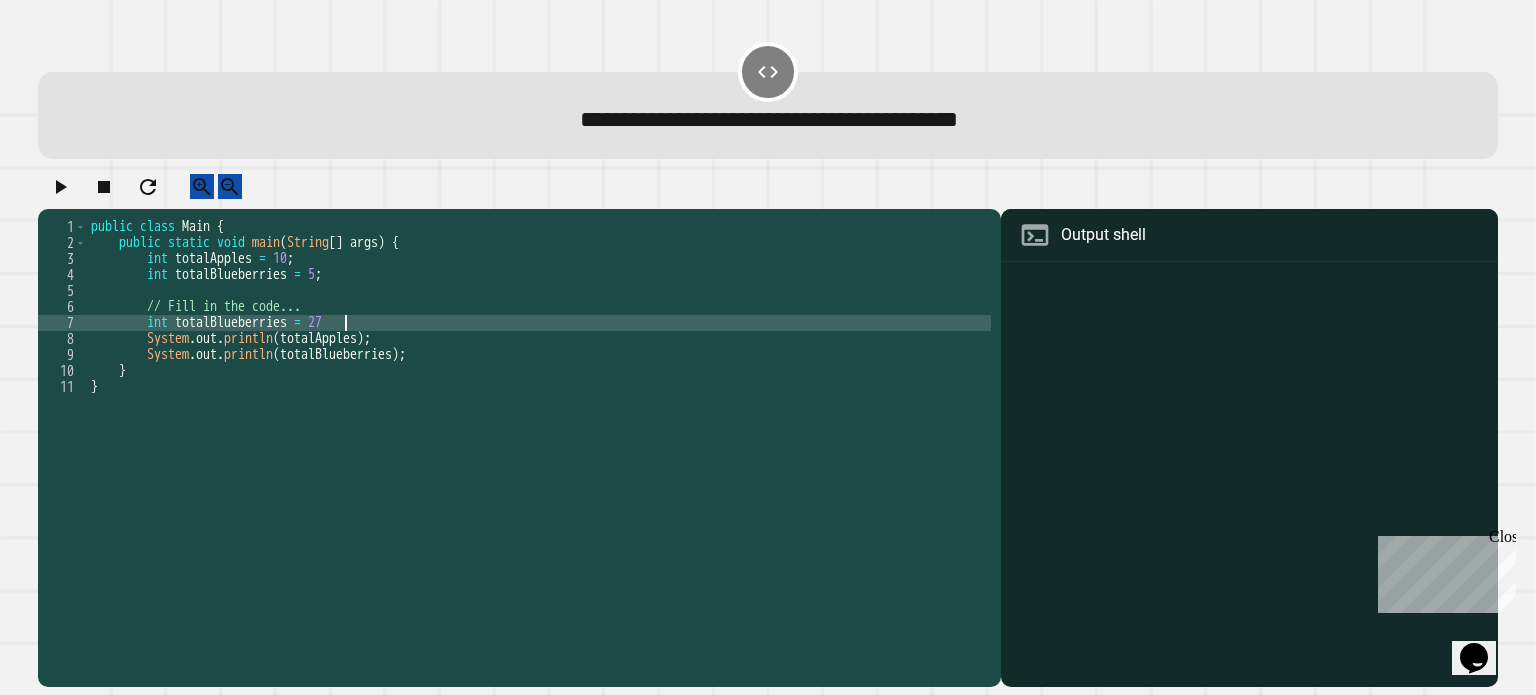 scroll, scrollTop: 0, scrollLeft: 16, axis: horizontal 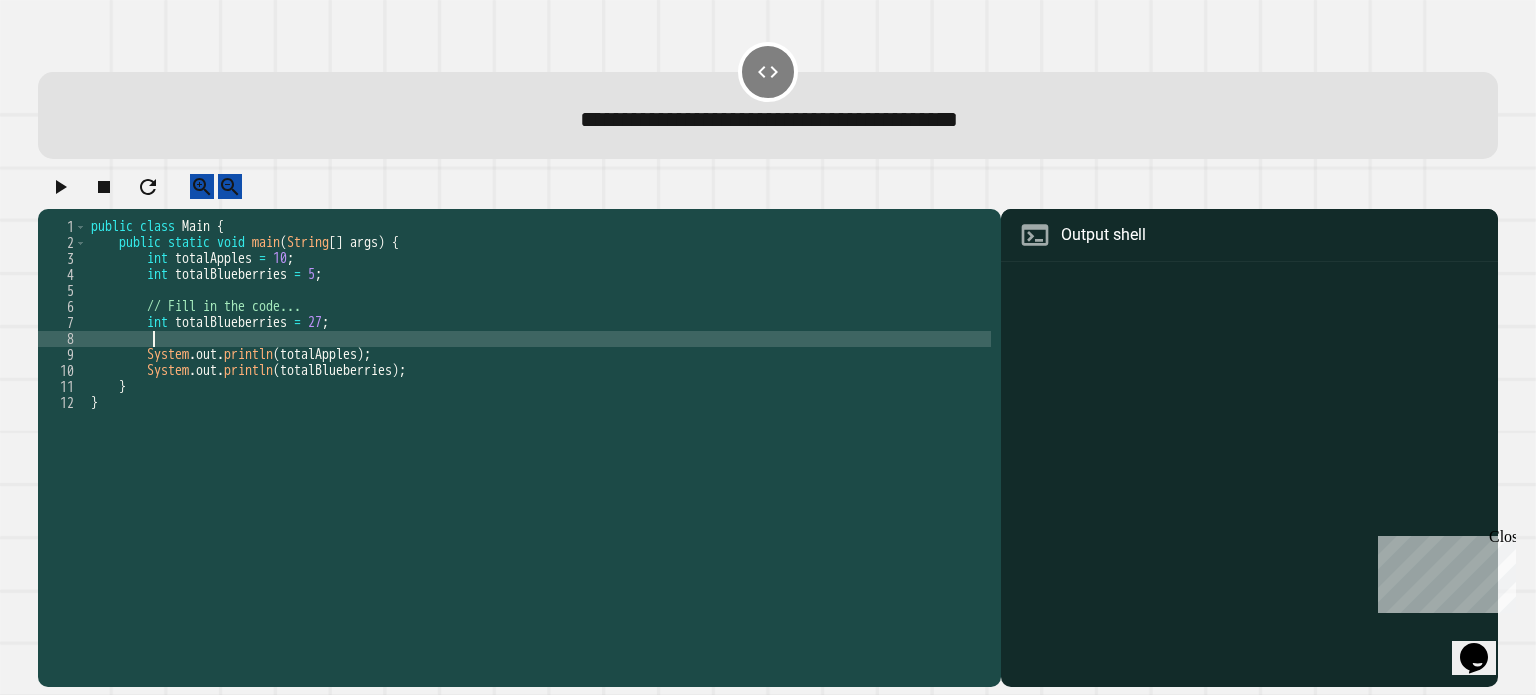 click 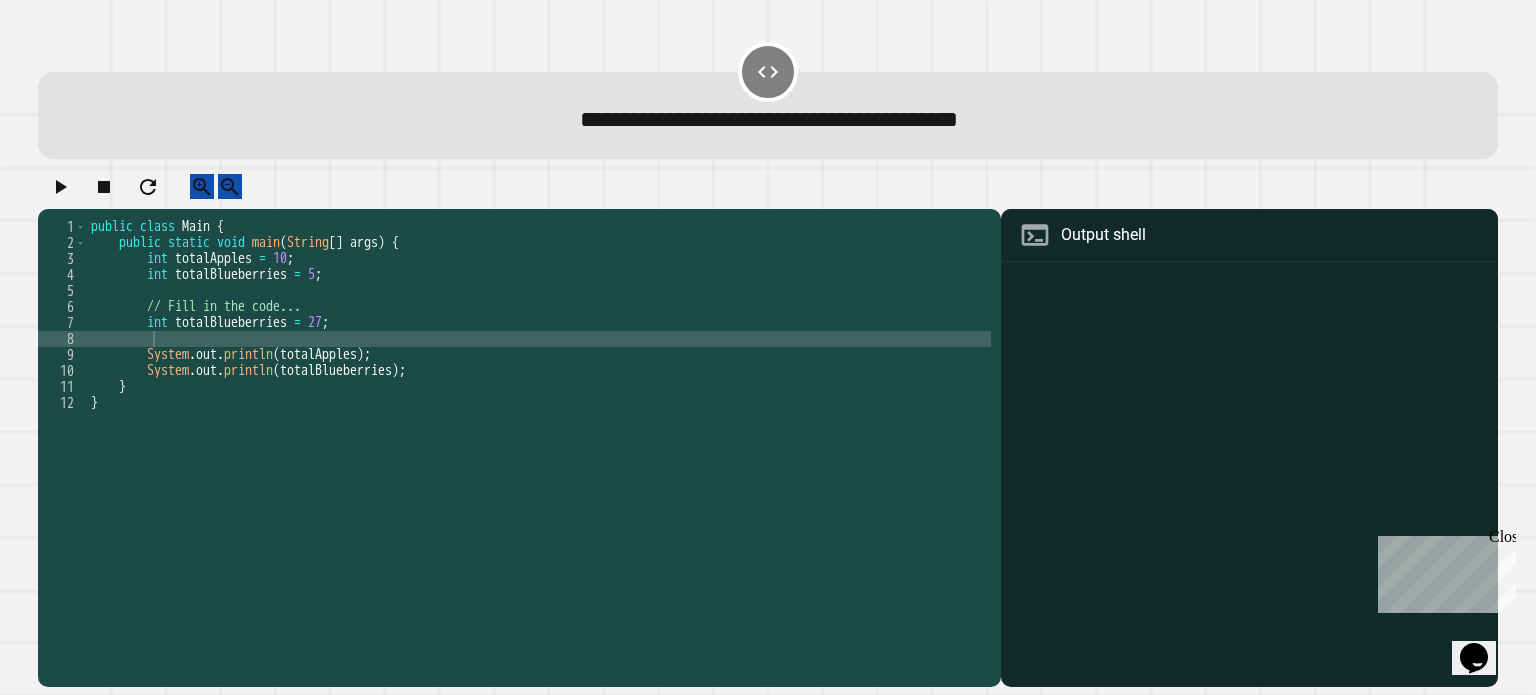 click 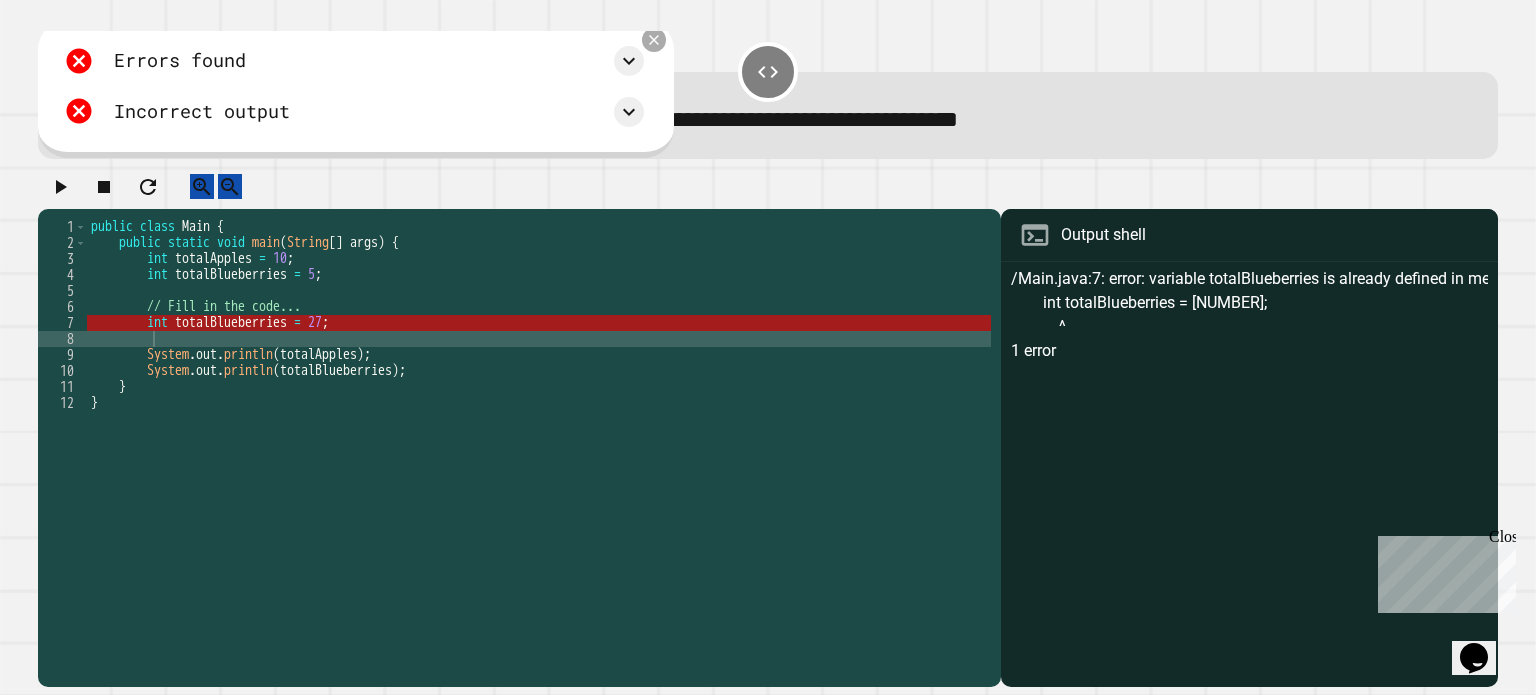 click 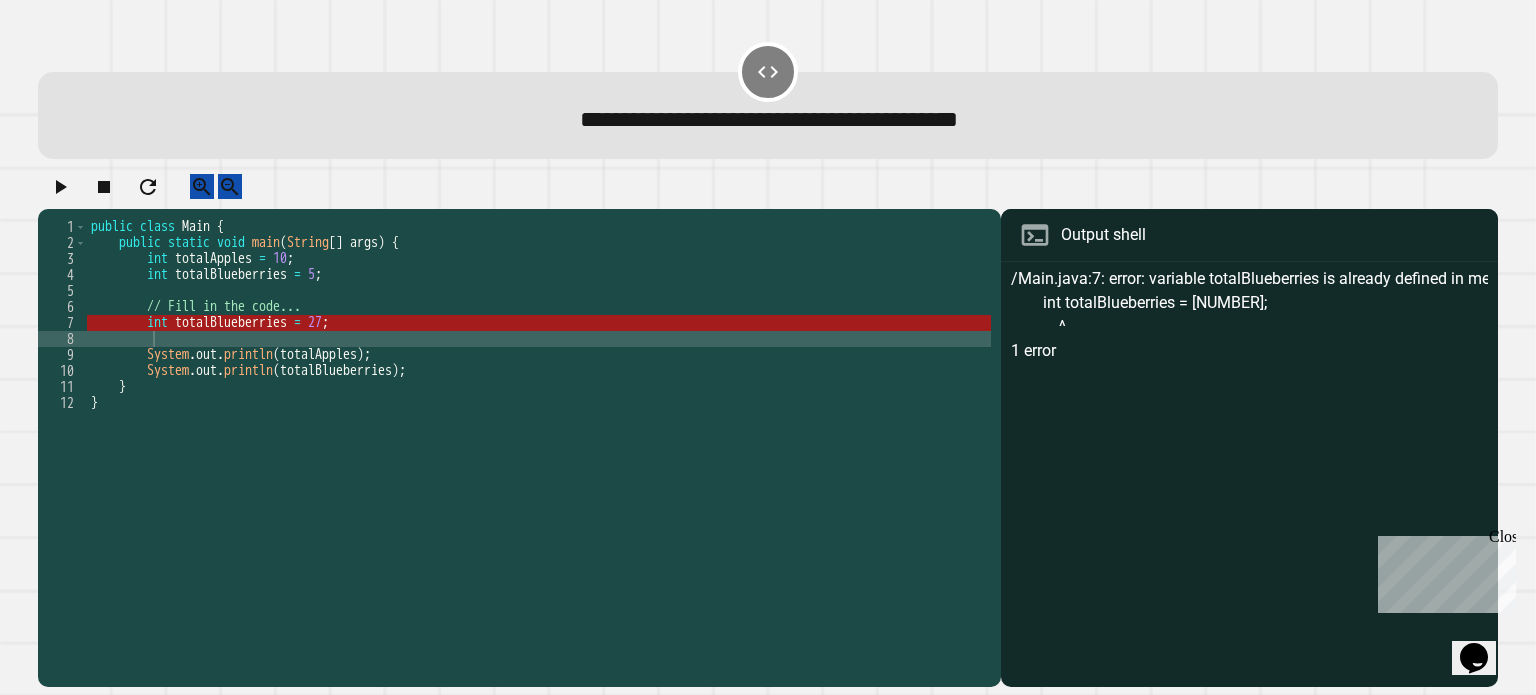 click on "public   class   Main   {      public   static   void   main ( String [ ]   args )   {           int   totalApples   =   10 ;           int   totalBlueberries   =   5 ;                     // Fill in the code...           int   totalBlueberries   =   27 ;                     System . out . println ( totalApples ) ;           System . out . println ( totalBlueberries ) ;      } }" at bounding box center [539, 435] 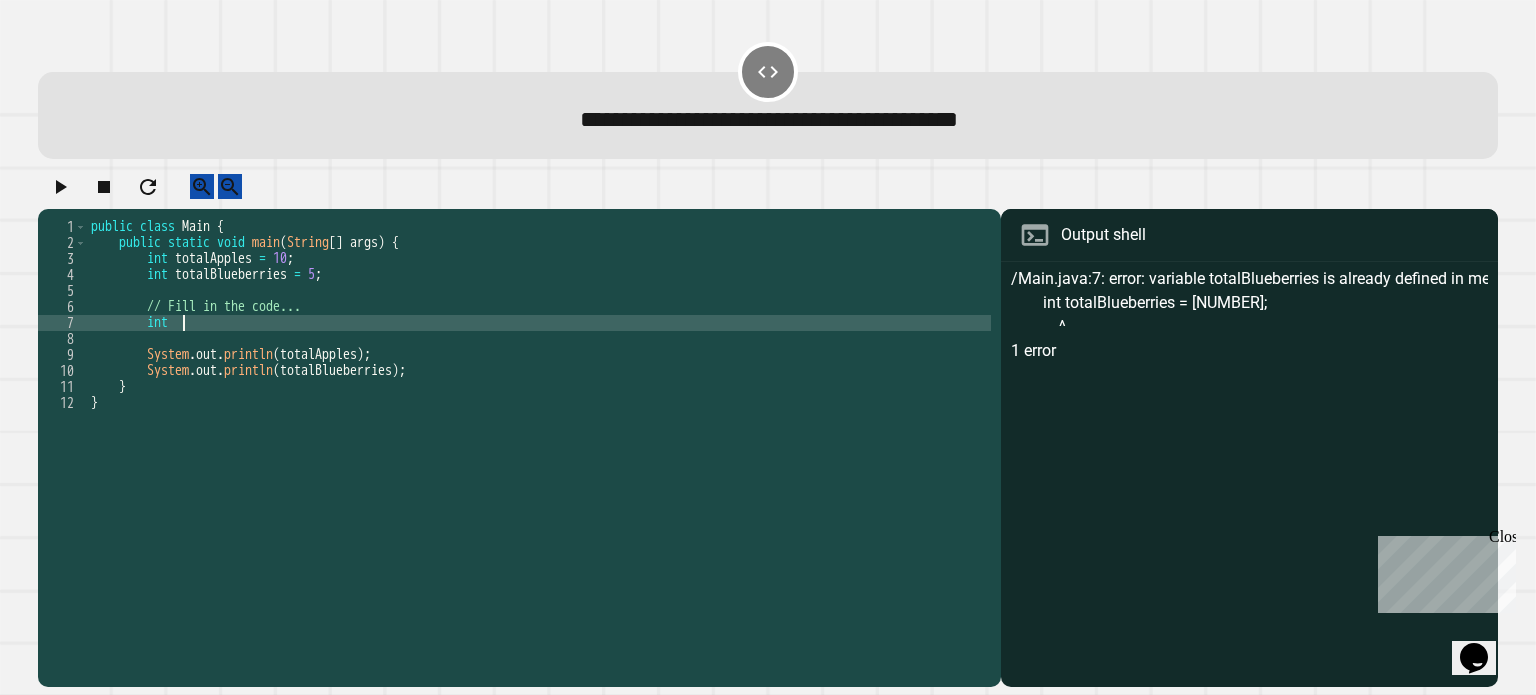 type on "*" 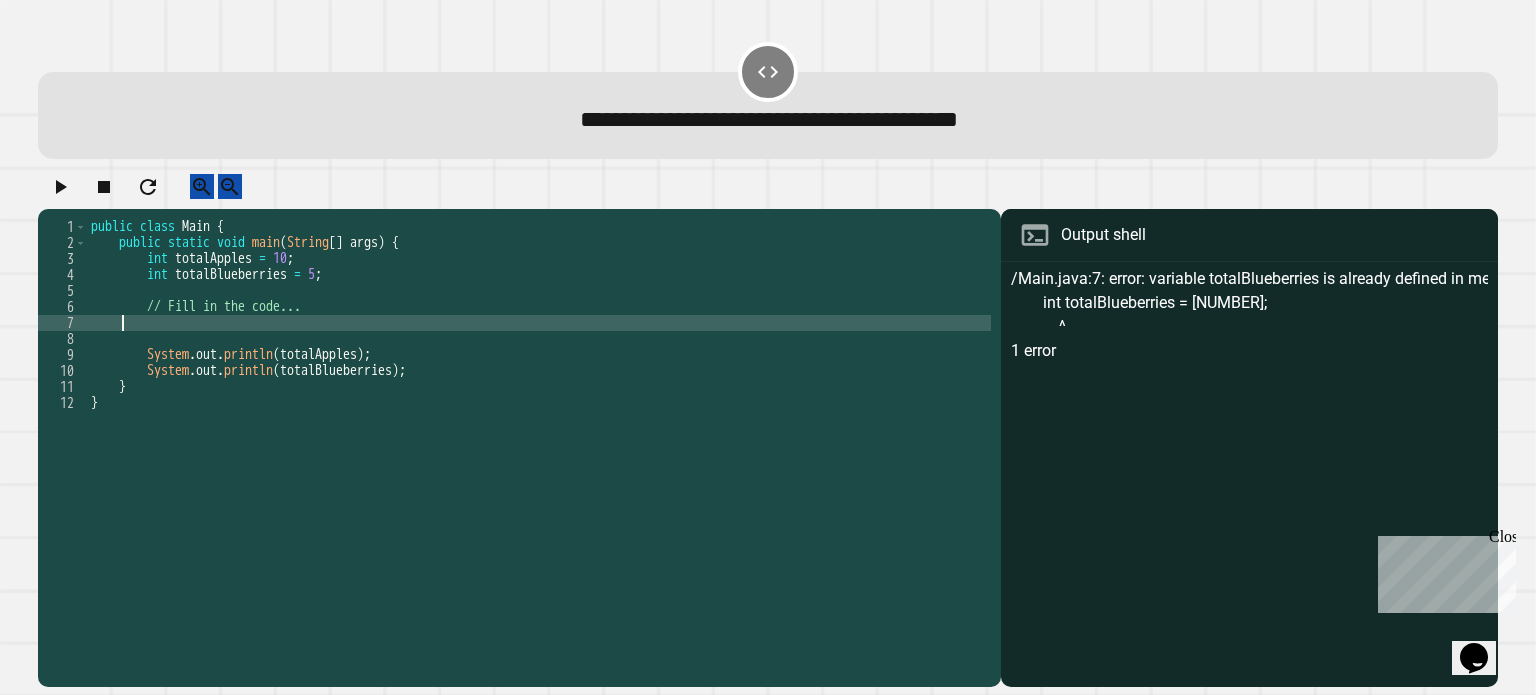 scroll, scrollTop: 0, scrollLeft: 0, axis: both 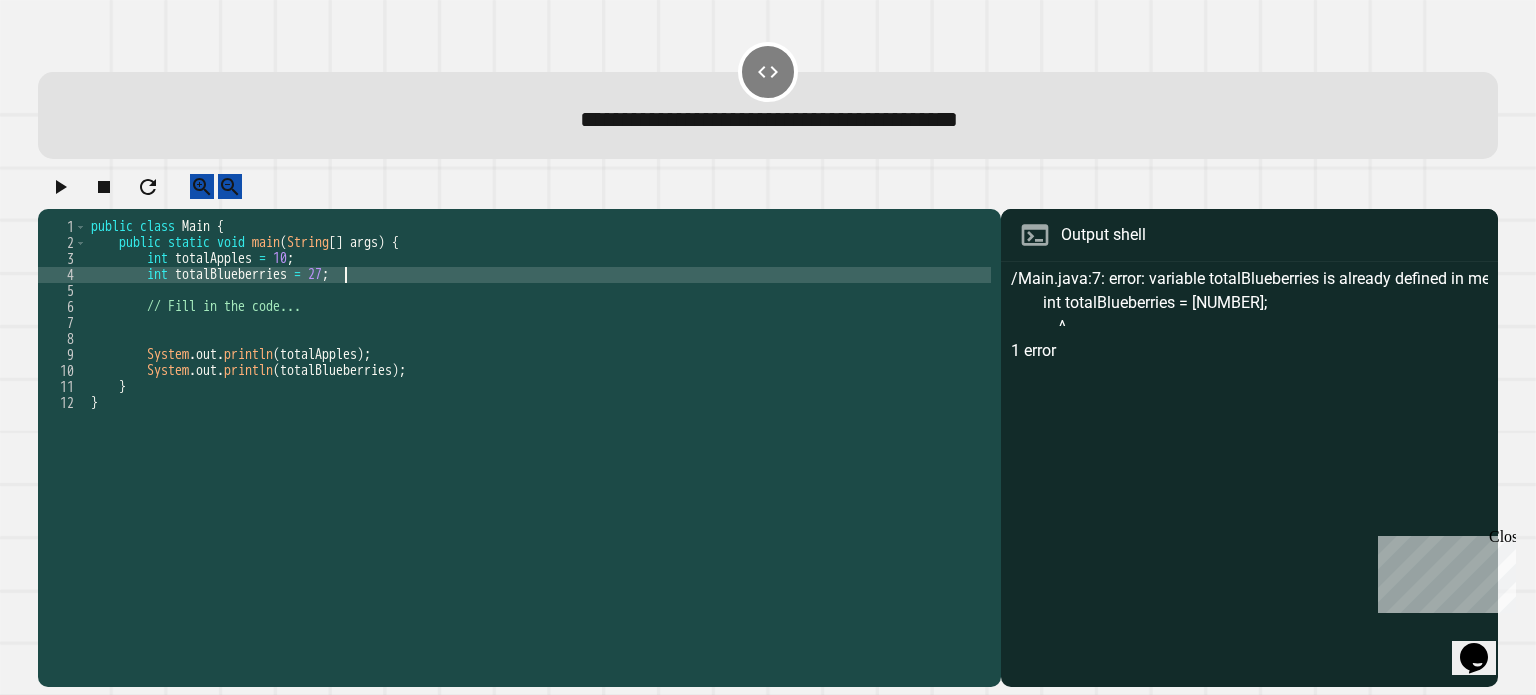 type on "**********" 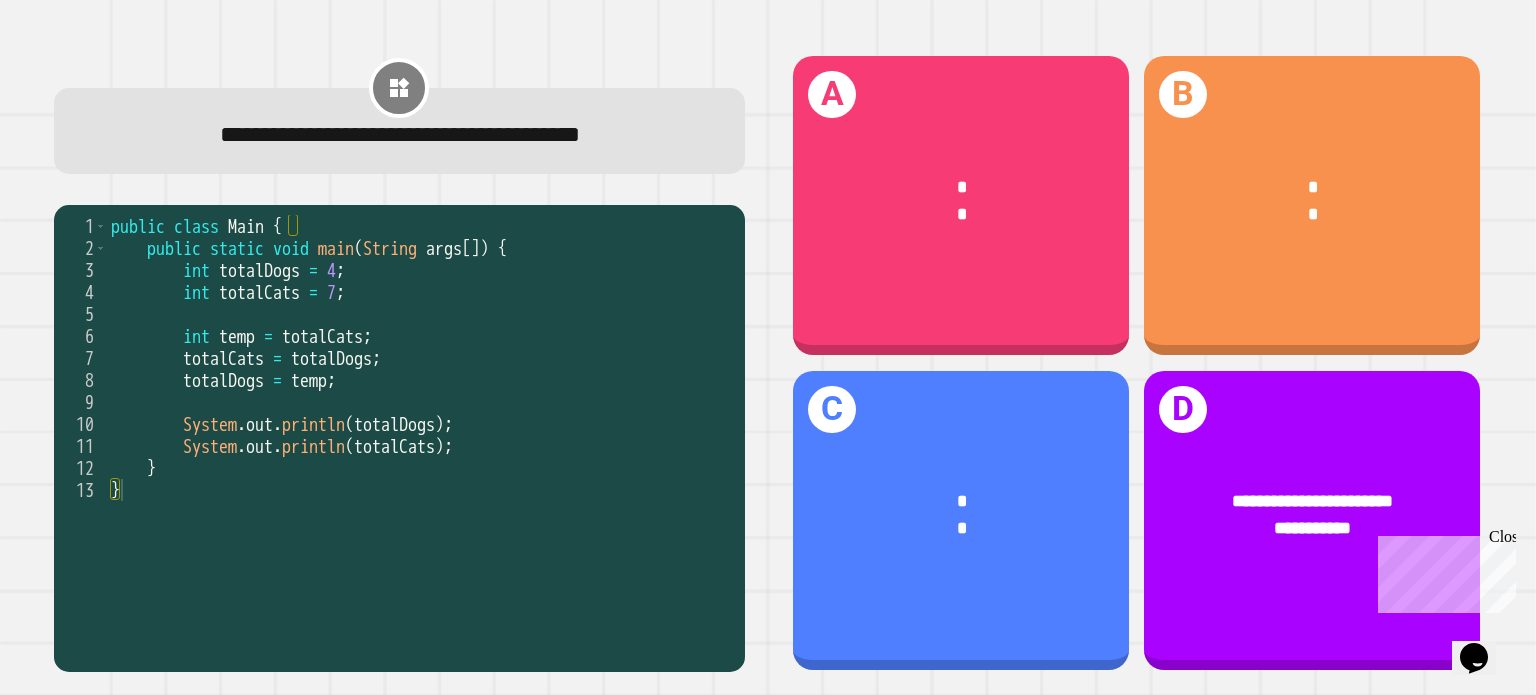 click on "* *" at bounding box center (961, 515) 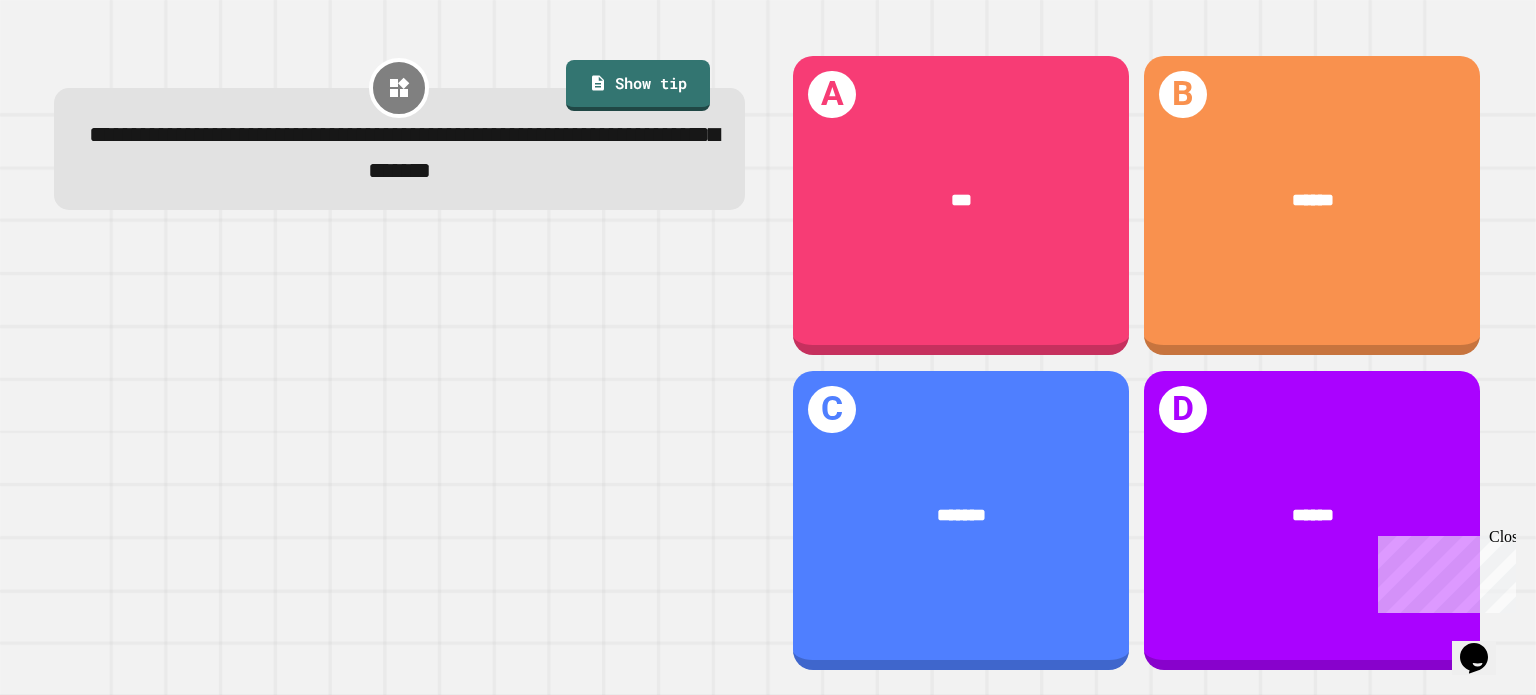 click on "*******" at bounding box center (961, 515) 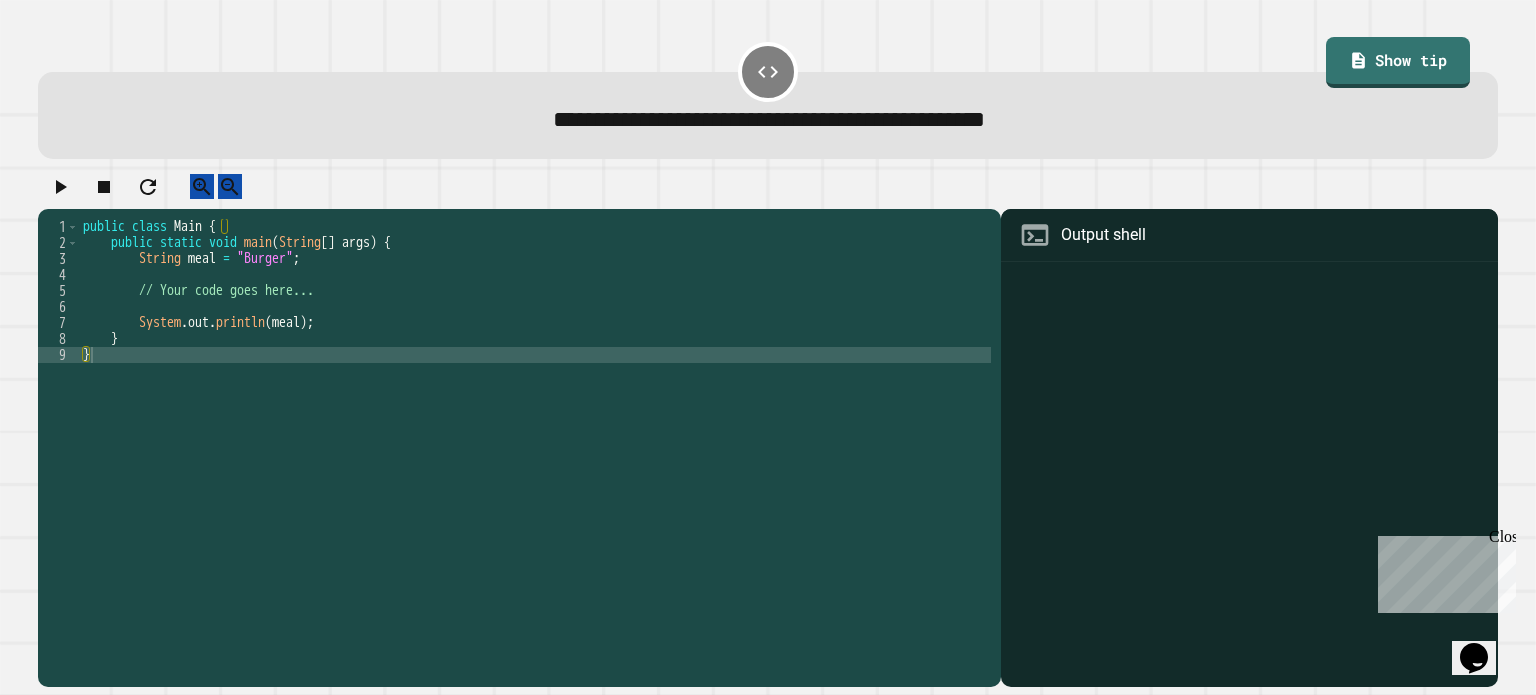 click on "public   class   Main   {      public   static   void   main ( String [ ]   args )   {           String   meal   =   "Burger" ;                     // Your code goes here...                     System . out . println ( meal ) ;      } }" at bounding box center [535, 435] 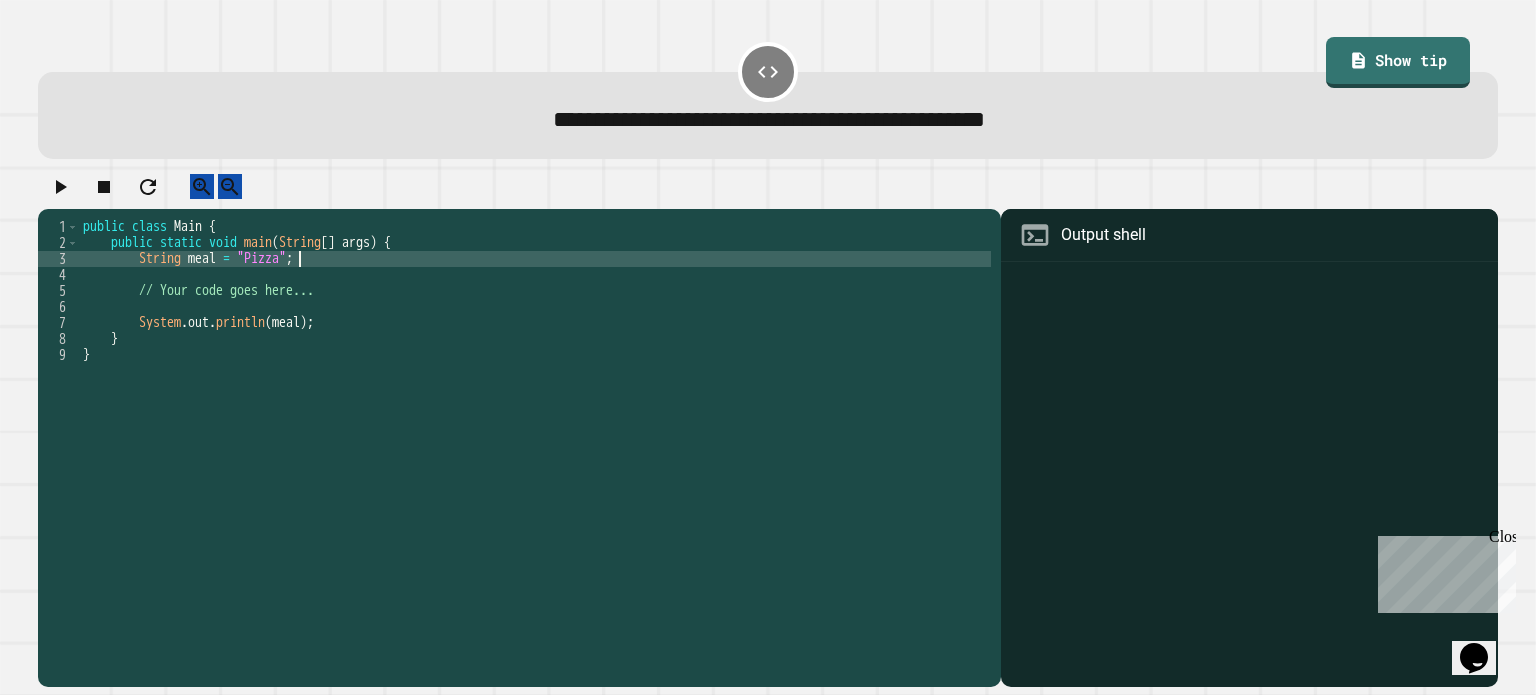scroll, scrollTop: 0, scrollLeft: 4, axis: horizontal 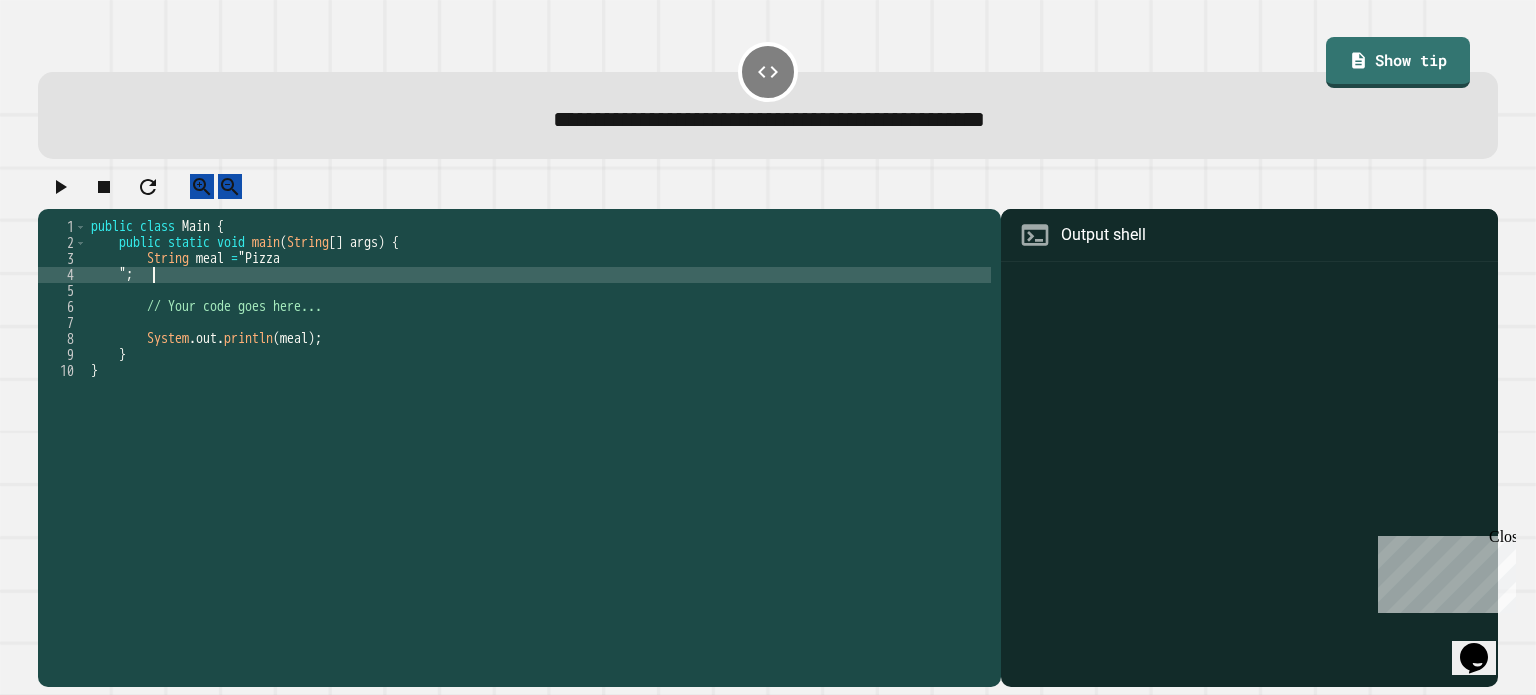 click at bounding box center [60, 186] 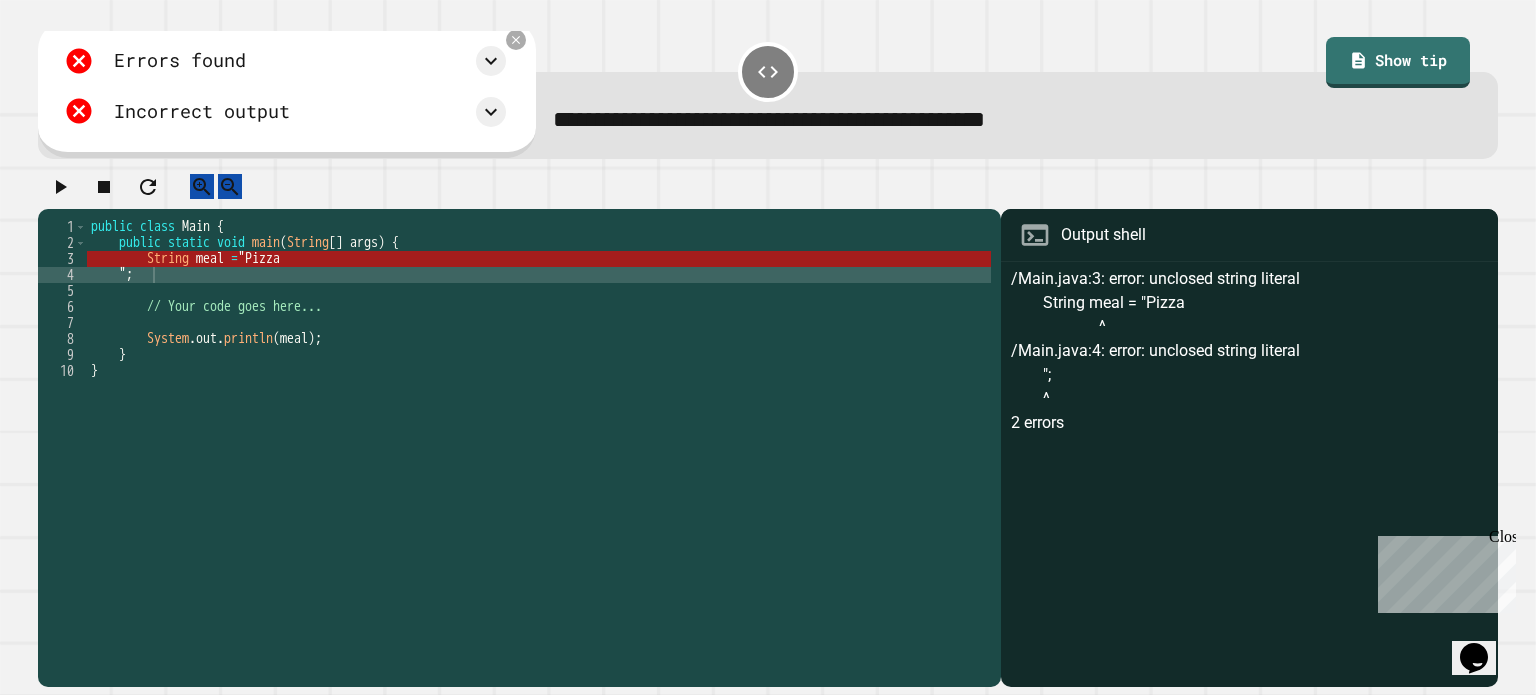 click on "public   class   Main   {      public   static   void   main ( String [ ]   args )   {           String   meal   =  " Pizza          ";                     // Your code goes here...                     System . out . println ( meal ) ;      } }" at bounding box center (539, 435) 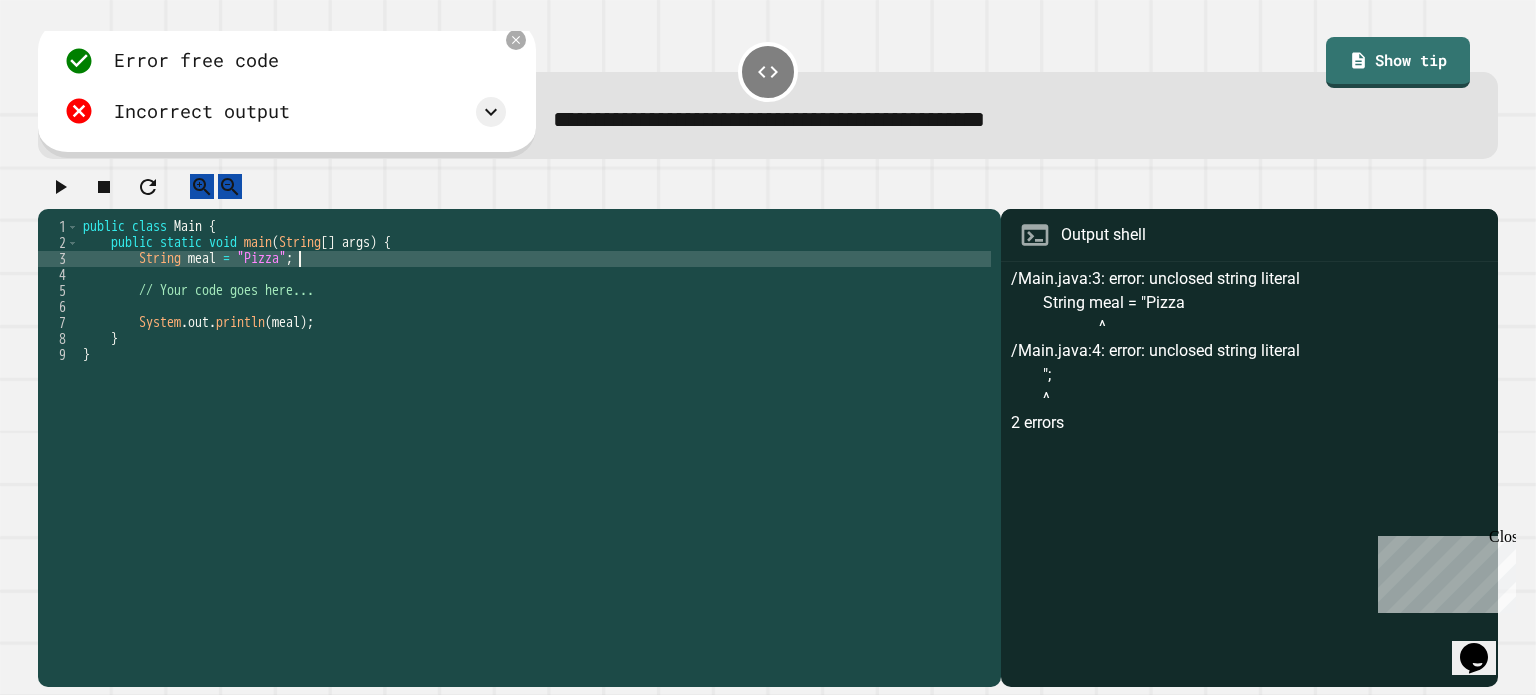type on "**********" 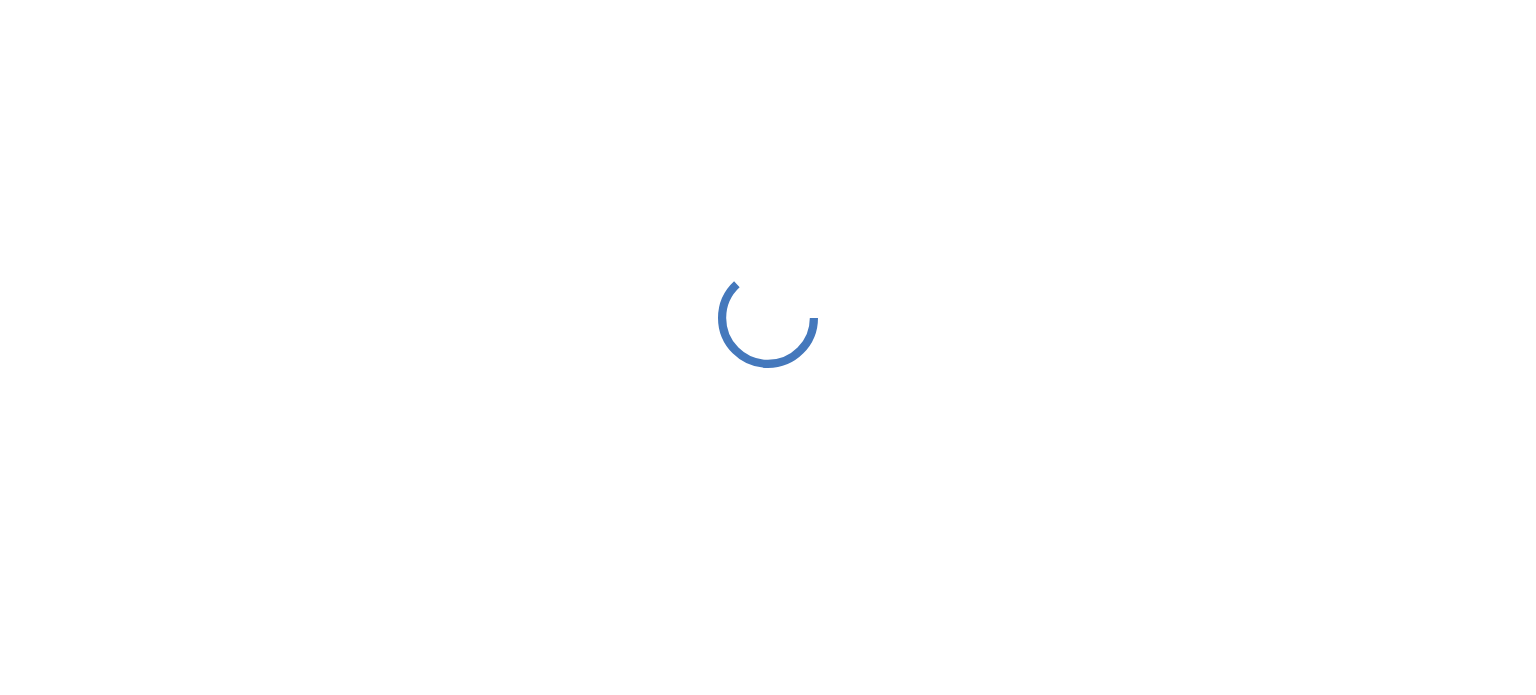 scroll, scrollTop: 0, scrollLeft: 0, axis: both 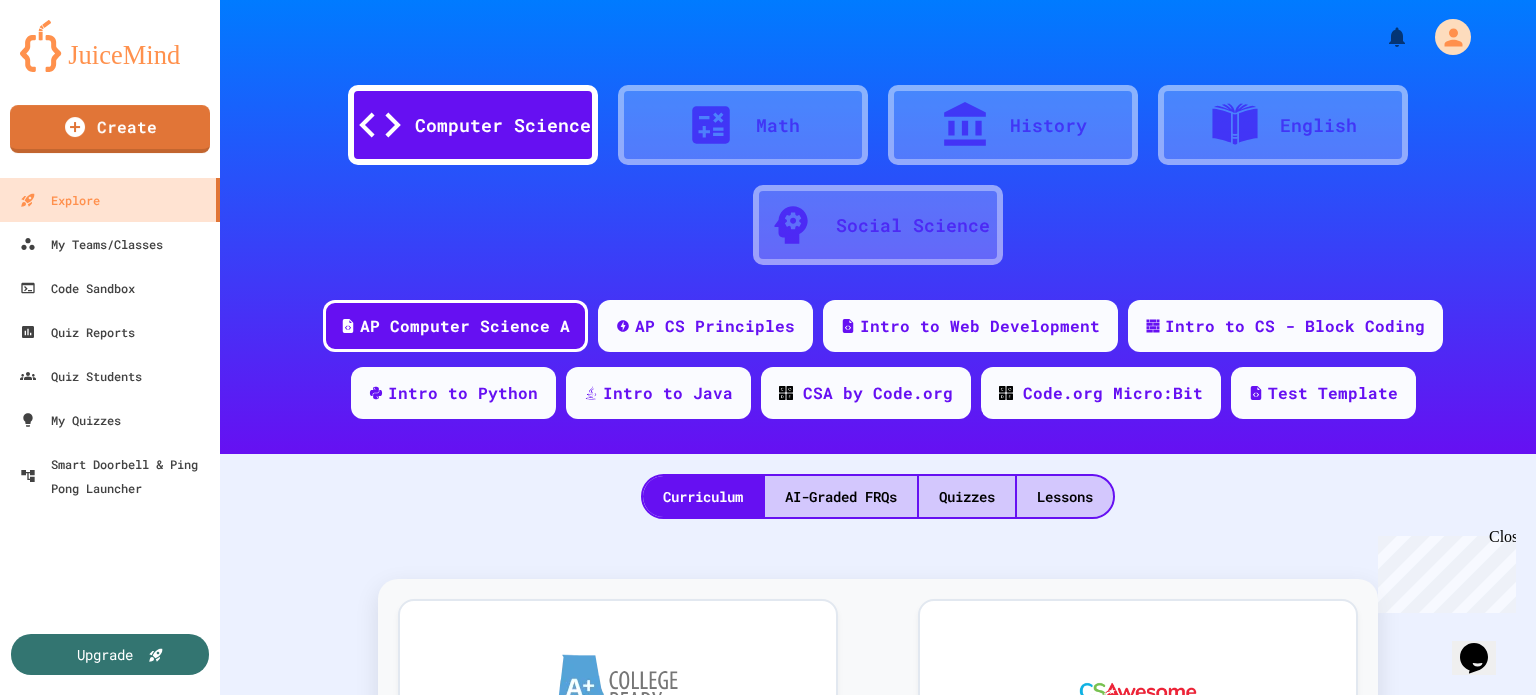 click at bounding box center [110, 46] 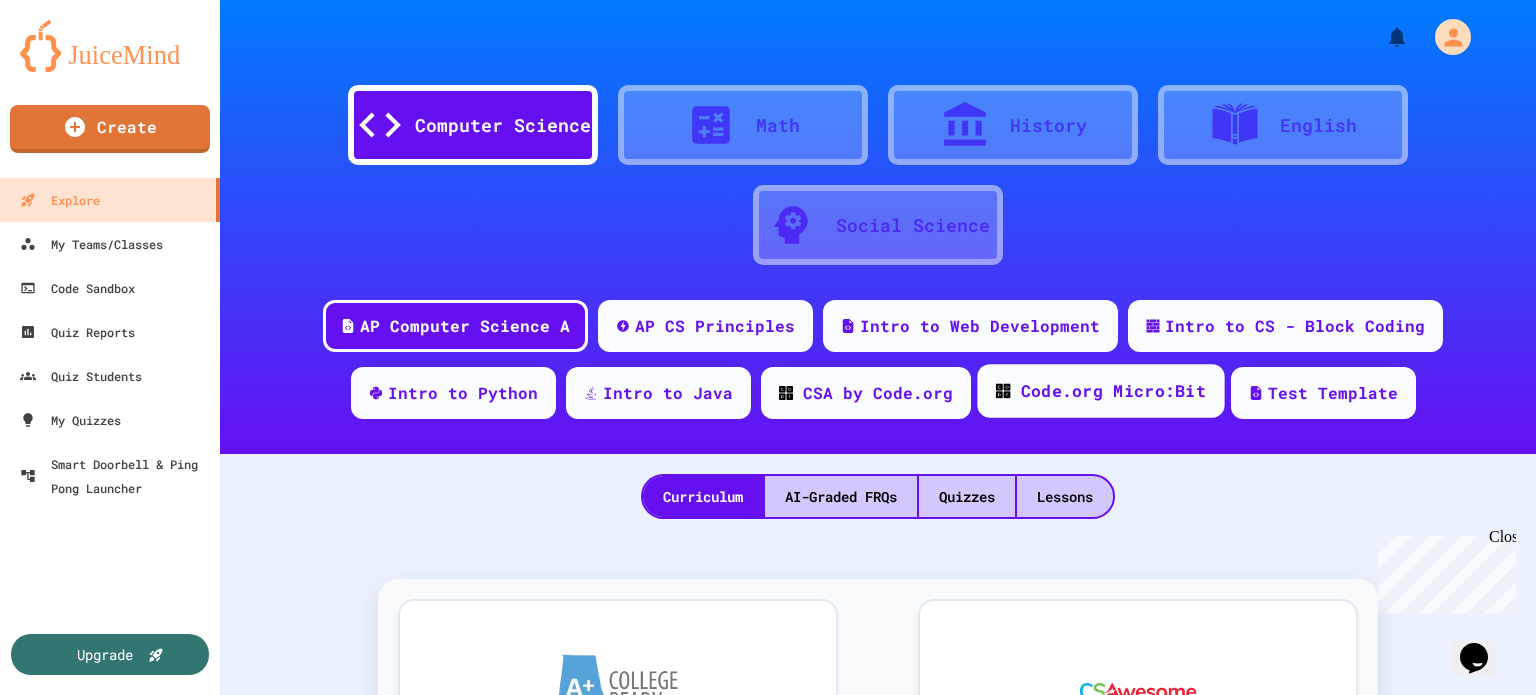 click on "Code.org Micro:Bit" at bounding box center (1112, 391) 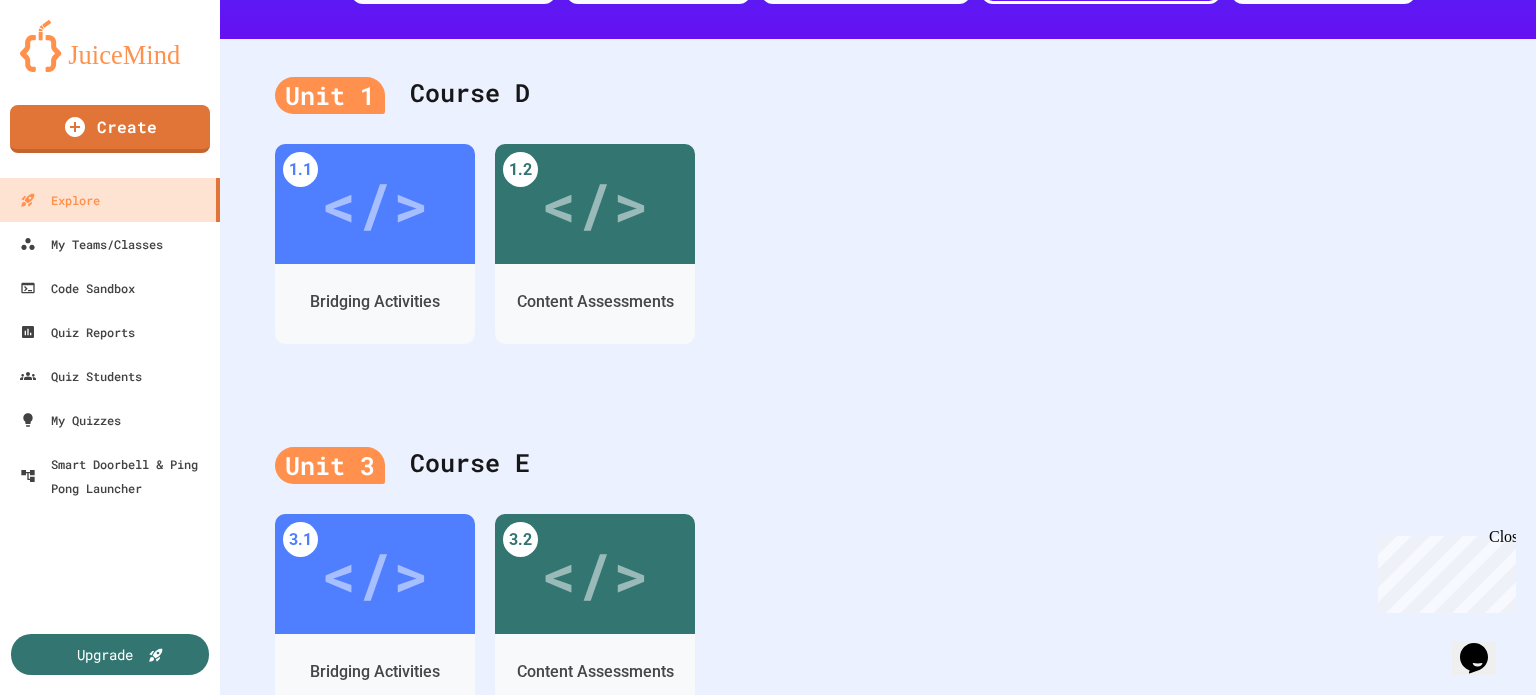 scroll, scrollTop: 416, scrollLeft: 0, axis: vertical 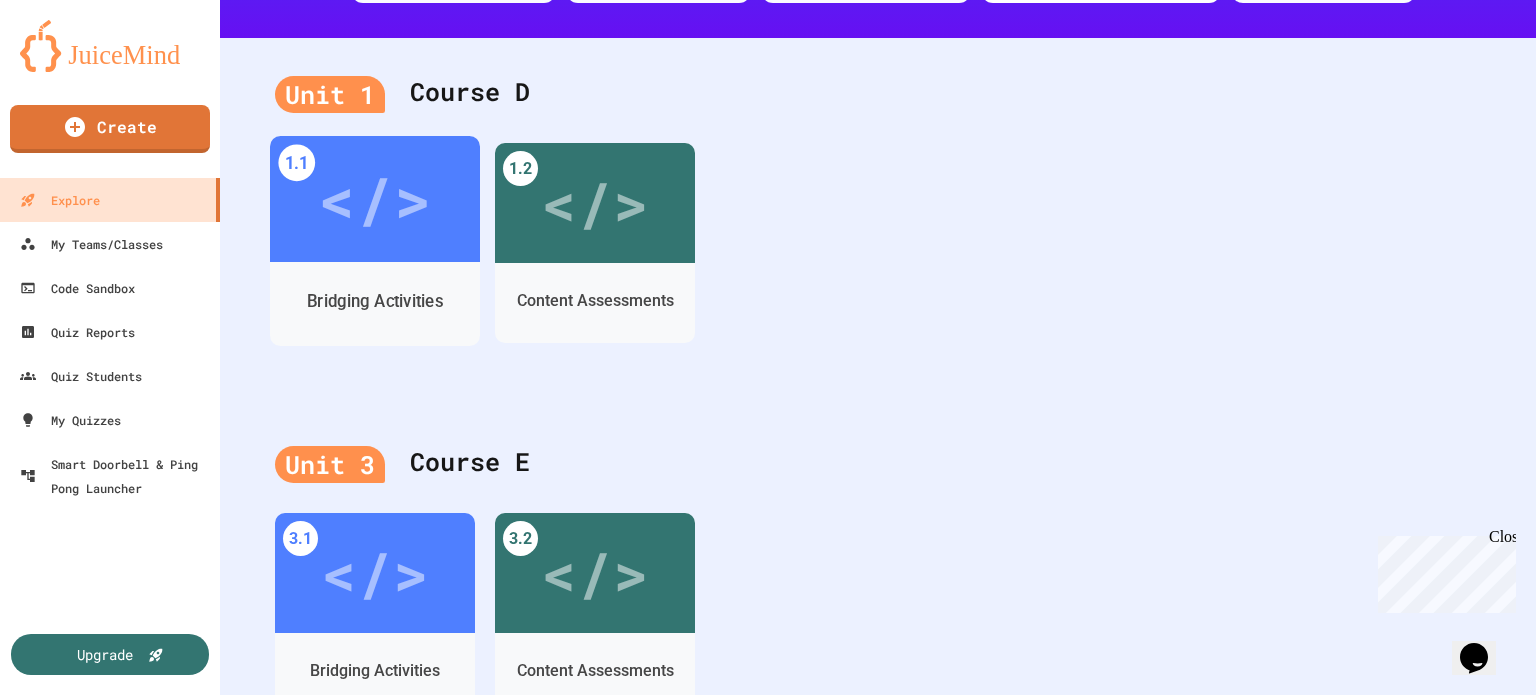 click on "</>" at bounding box center (374, 199) 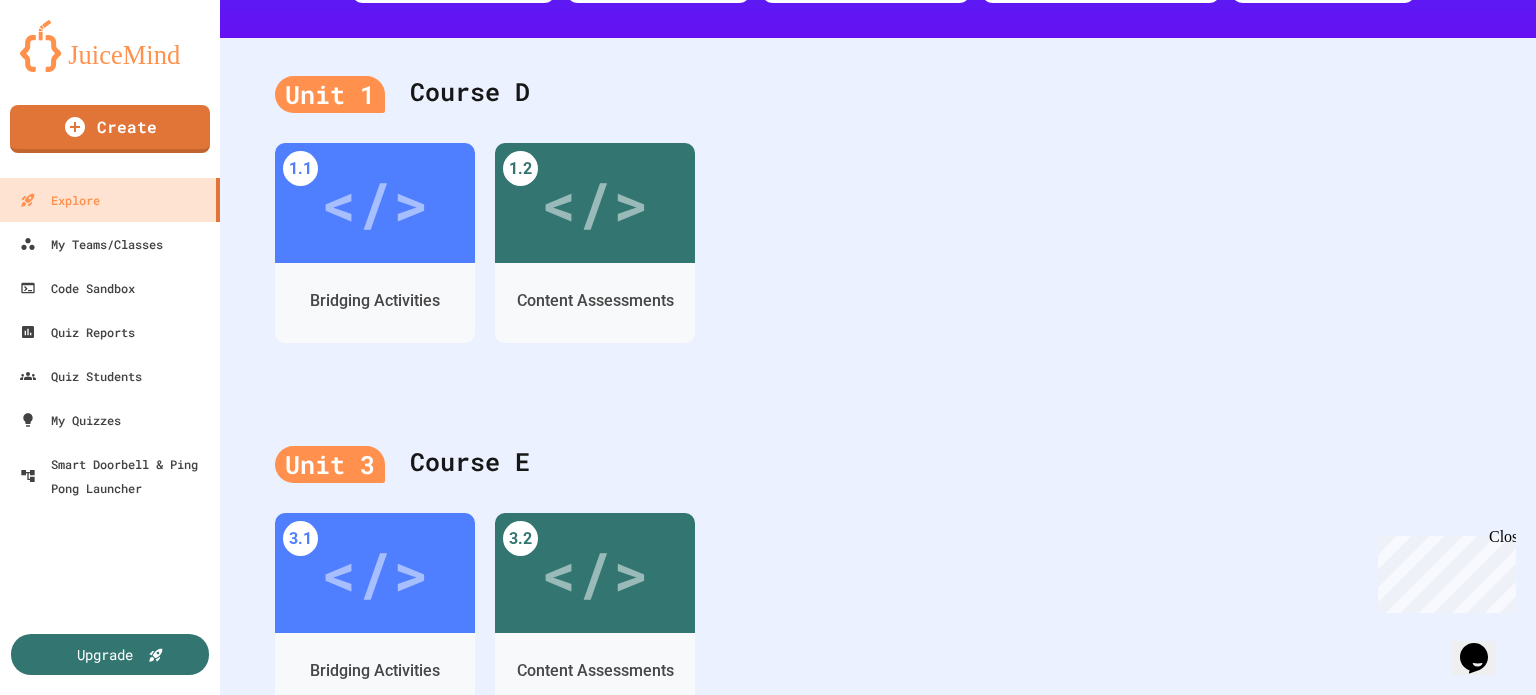 click on "</>" at bounding box center (537, 879) 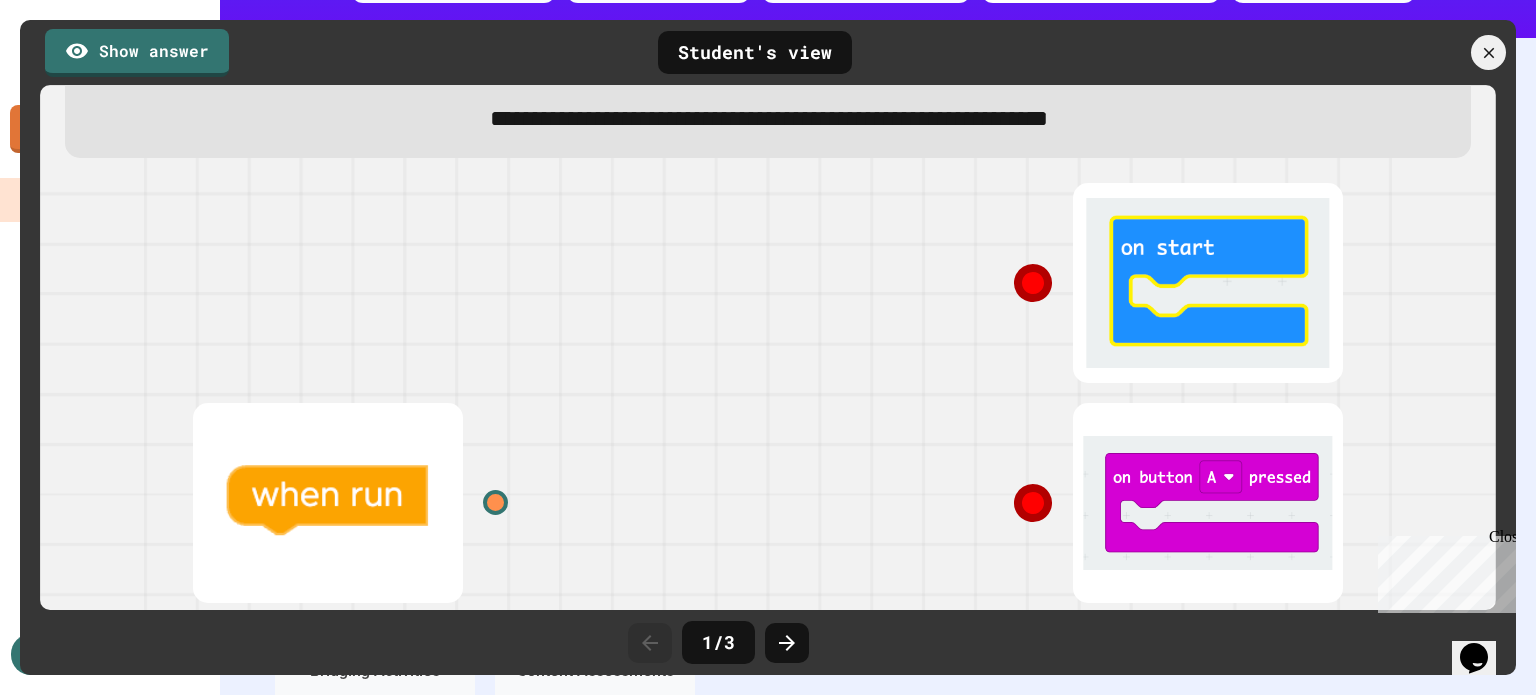 scroll, scrollTop: 150, scrollLeft: 0, axis: vertical 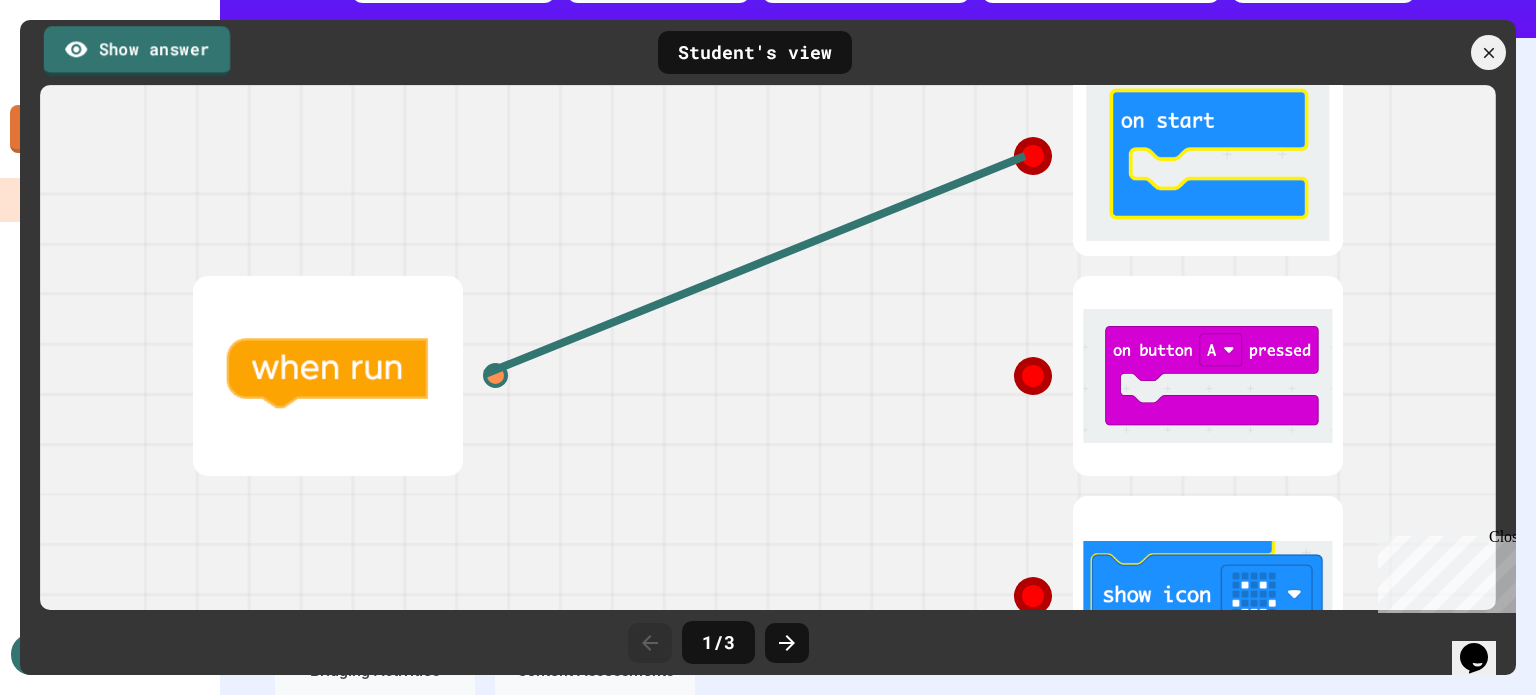 click on "Show answer" at bounding box center (137, 51) 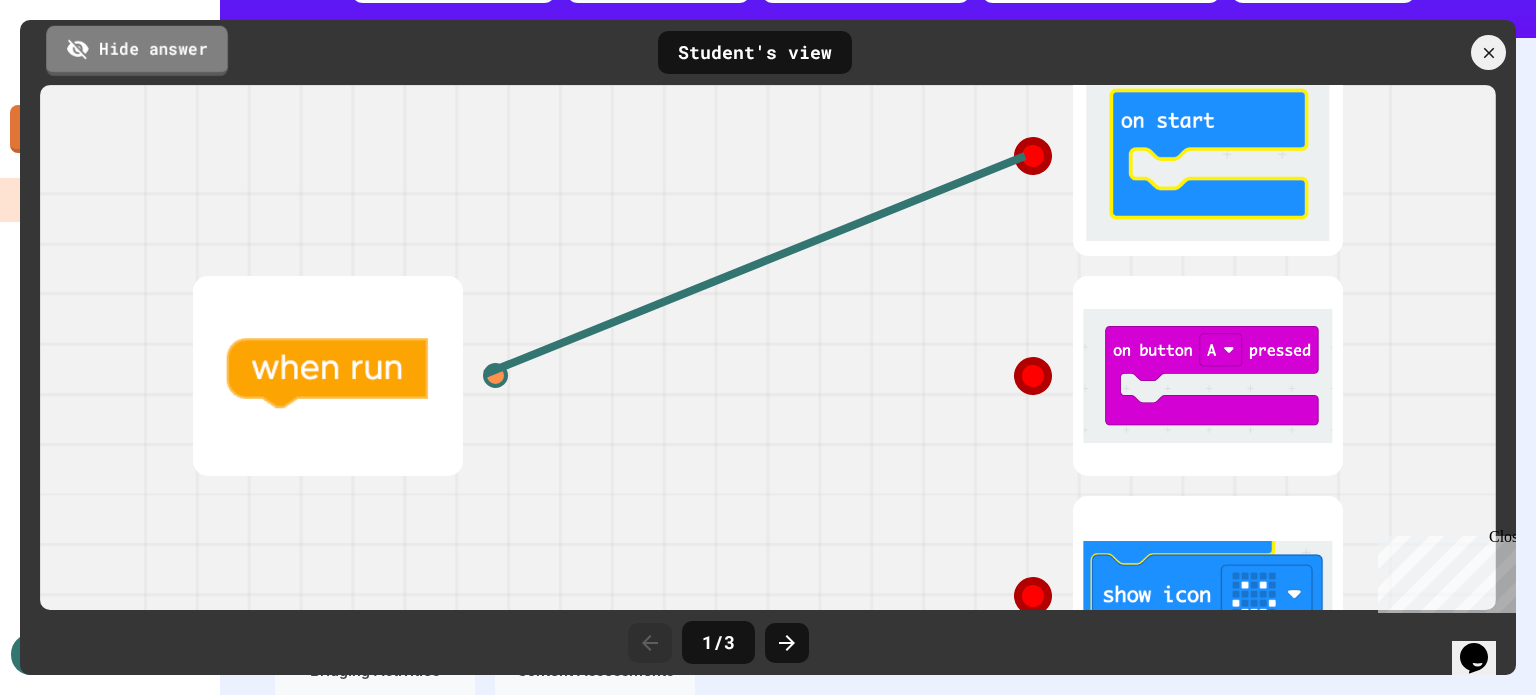 click on "Hide answer" at bounding box center [137, 50] 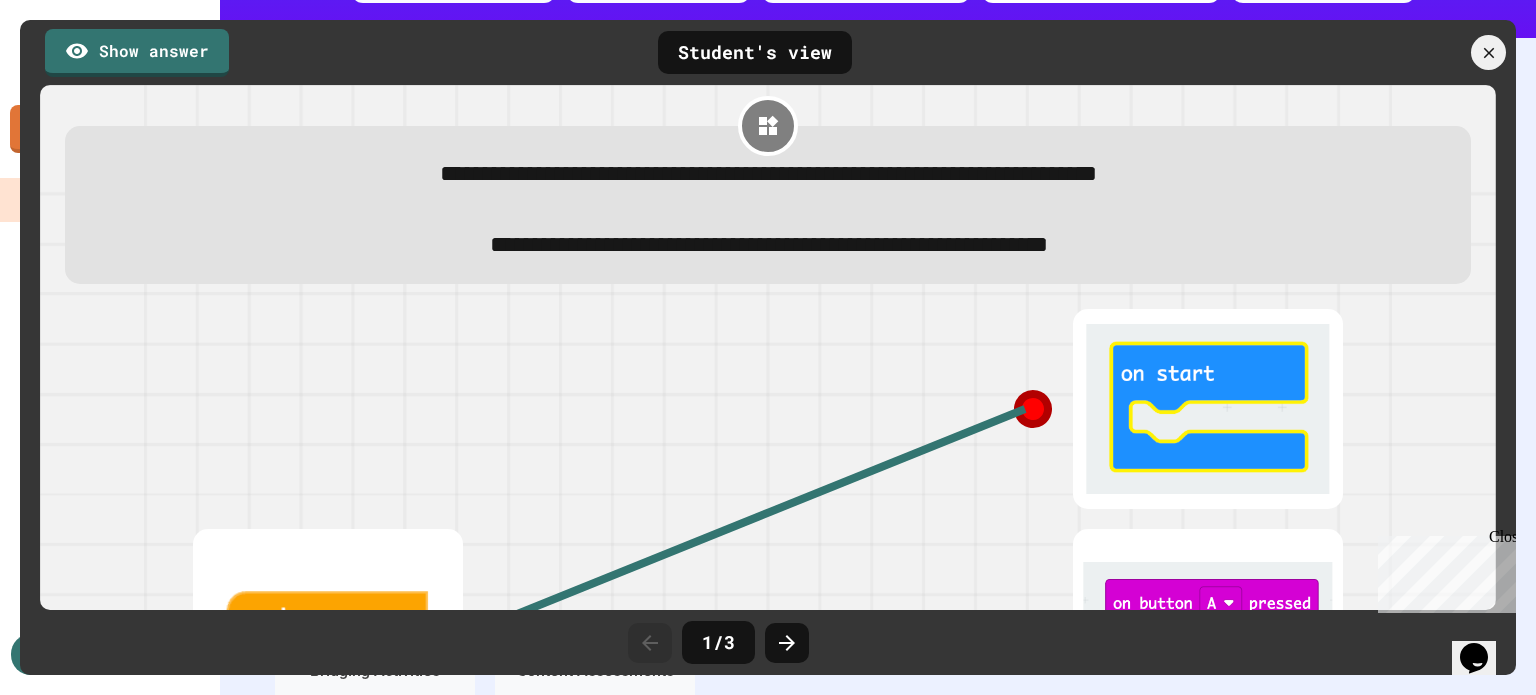 scroll, scrollTop: 0, scrollLeft: 0, axis: both 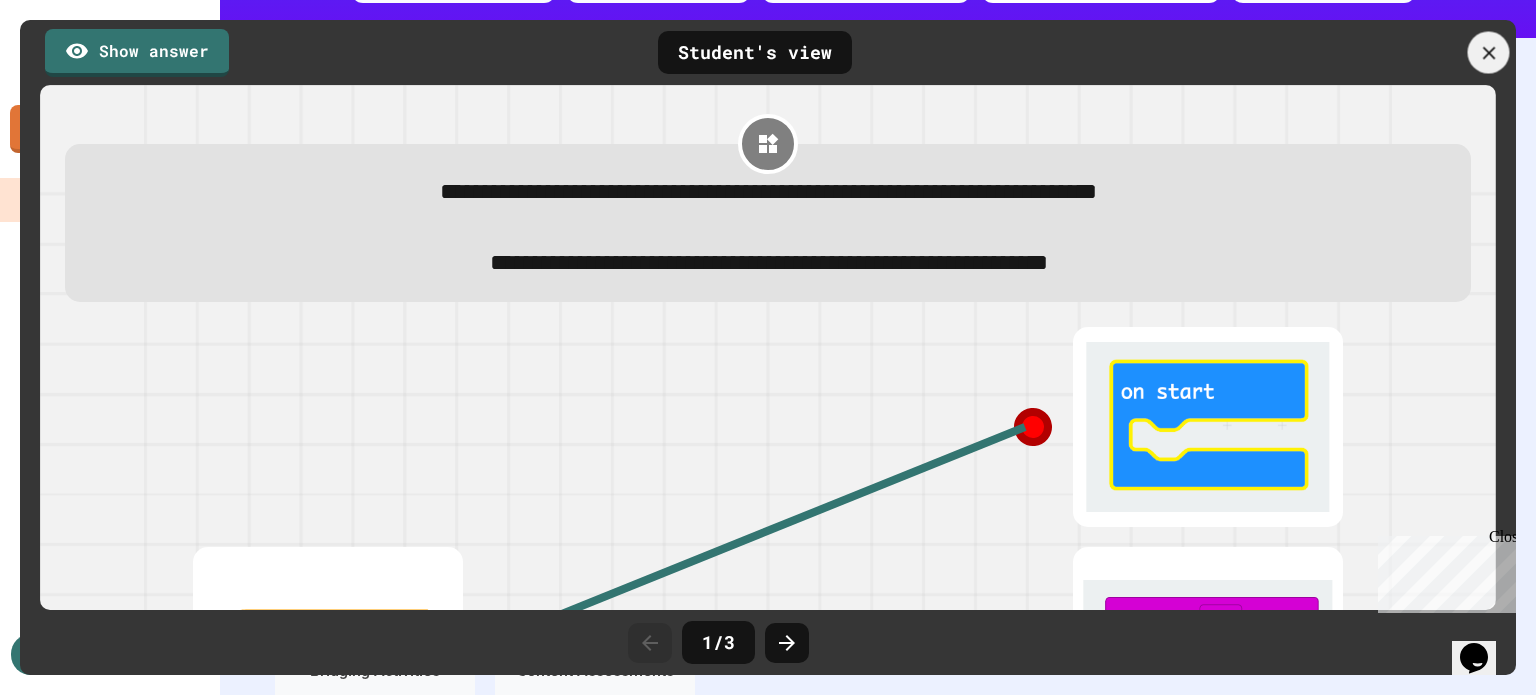 click 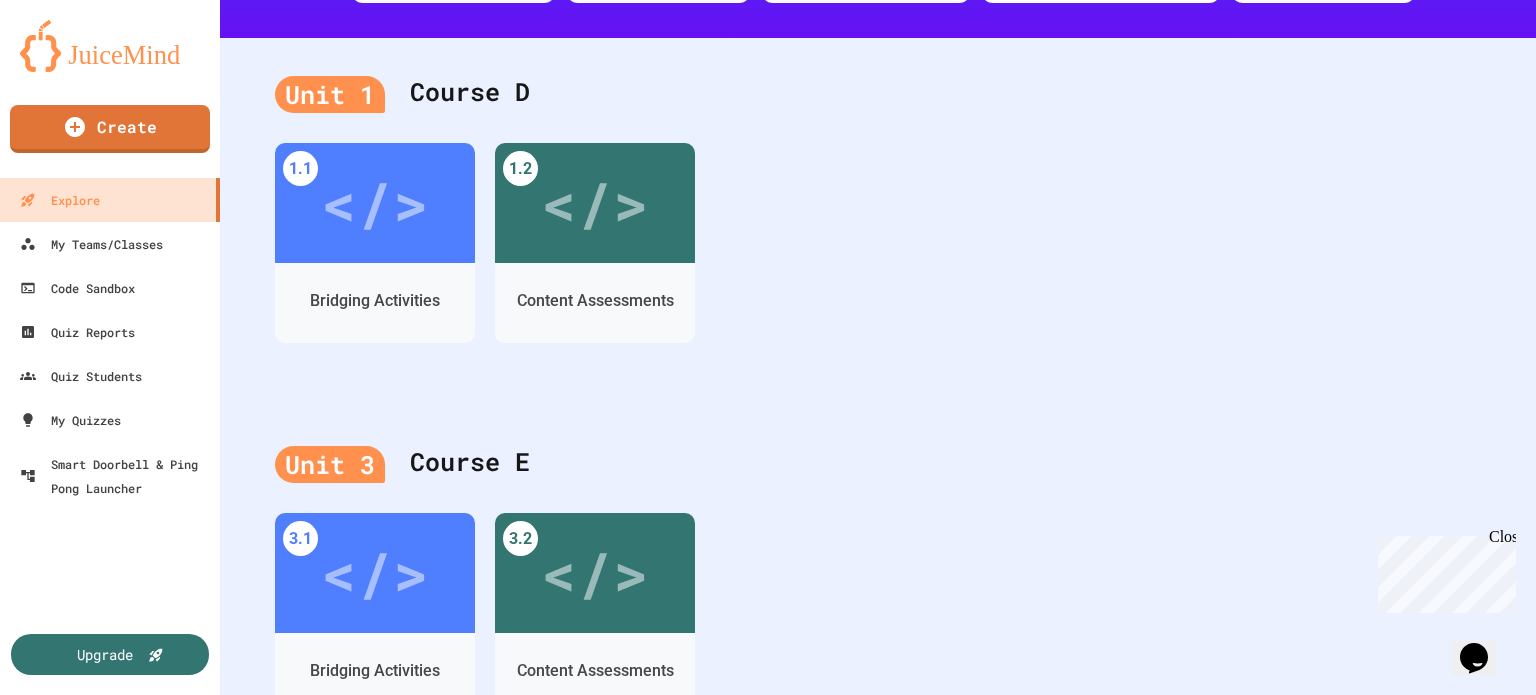 click on "Preview" at bounding box center [694, 1668] 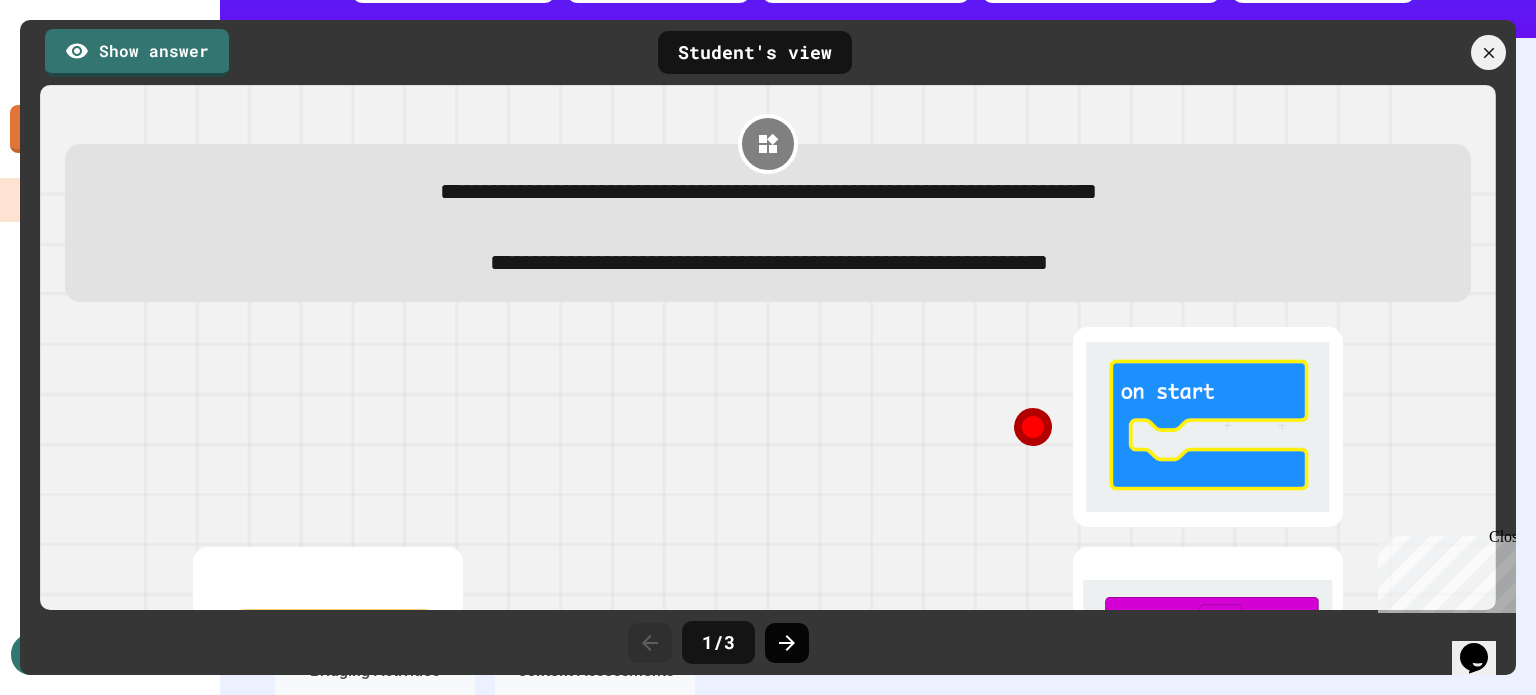 click 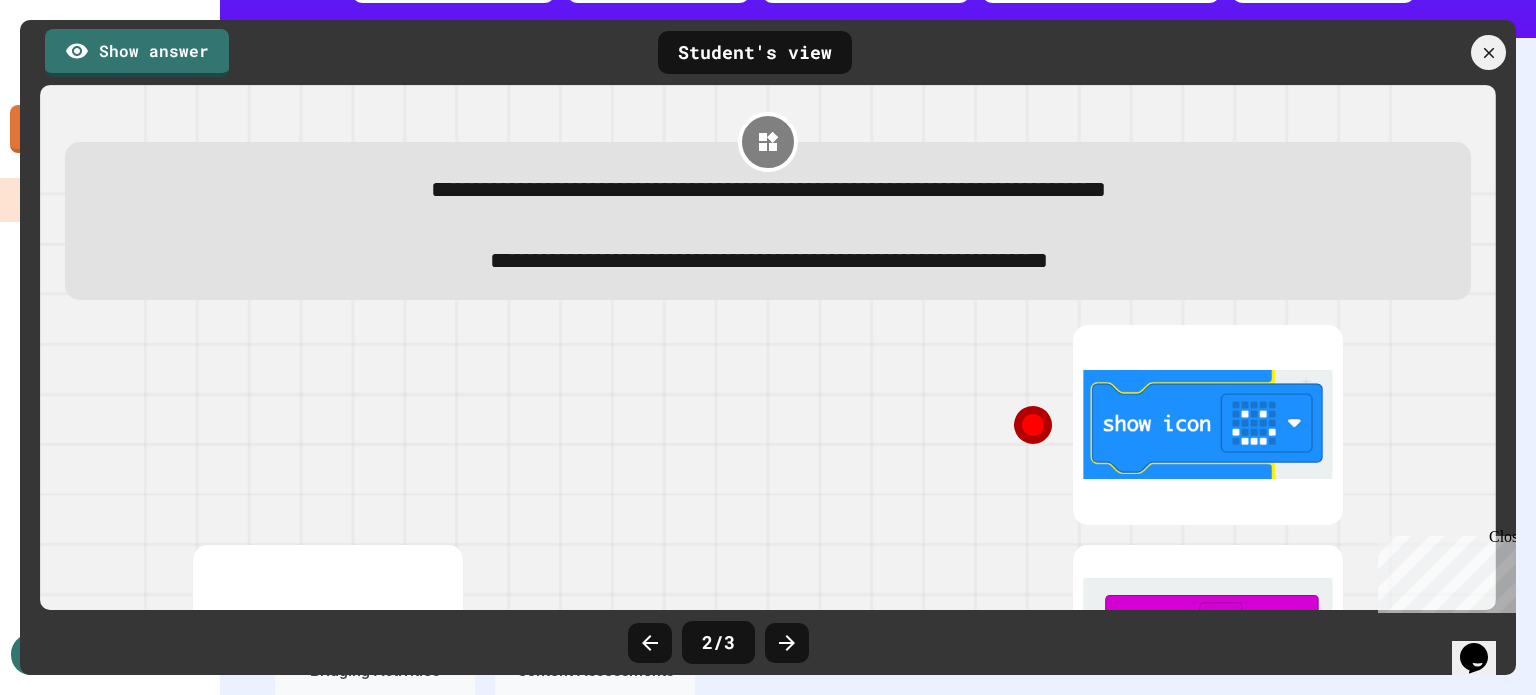 scroll, scrollTop: 0, scrollLeft: 0, axis: both 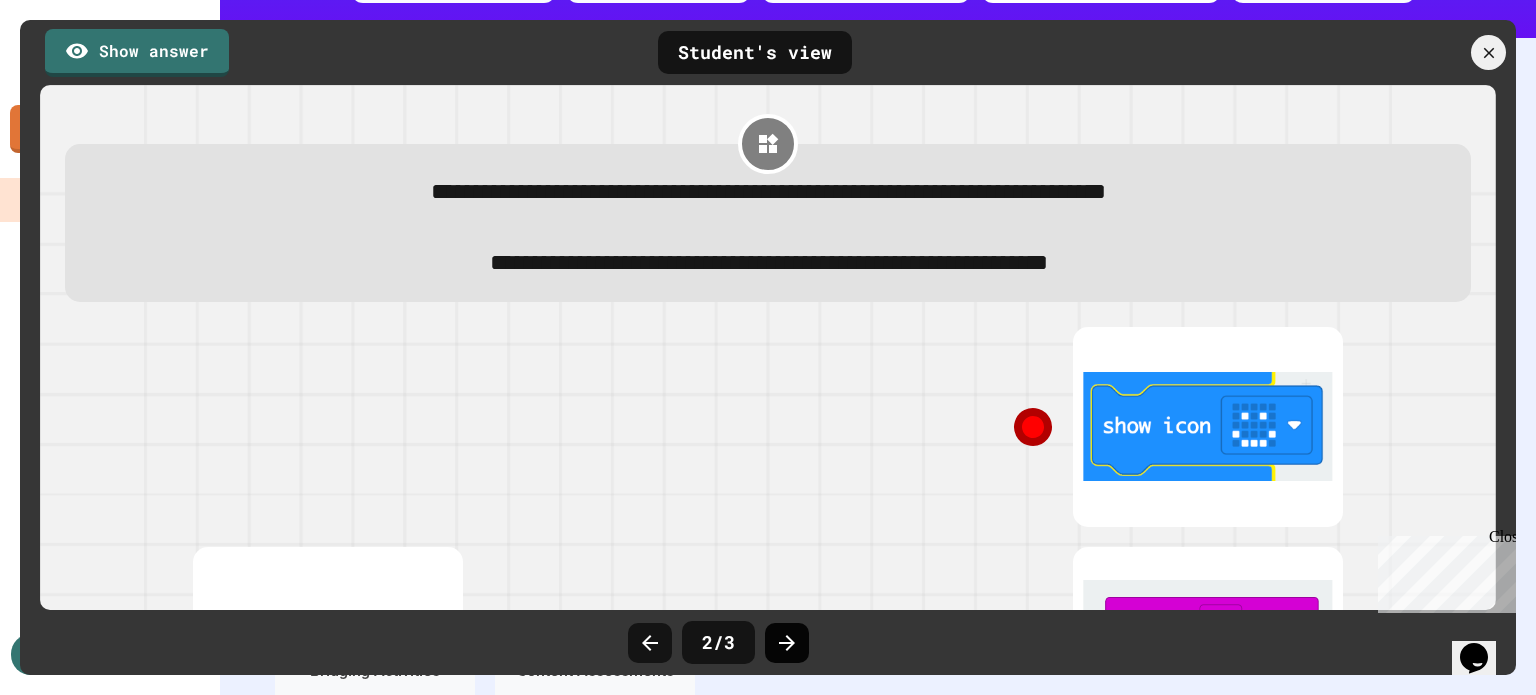 click 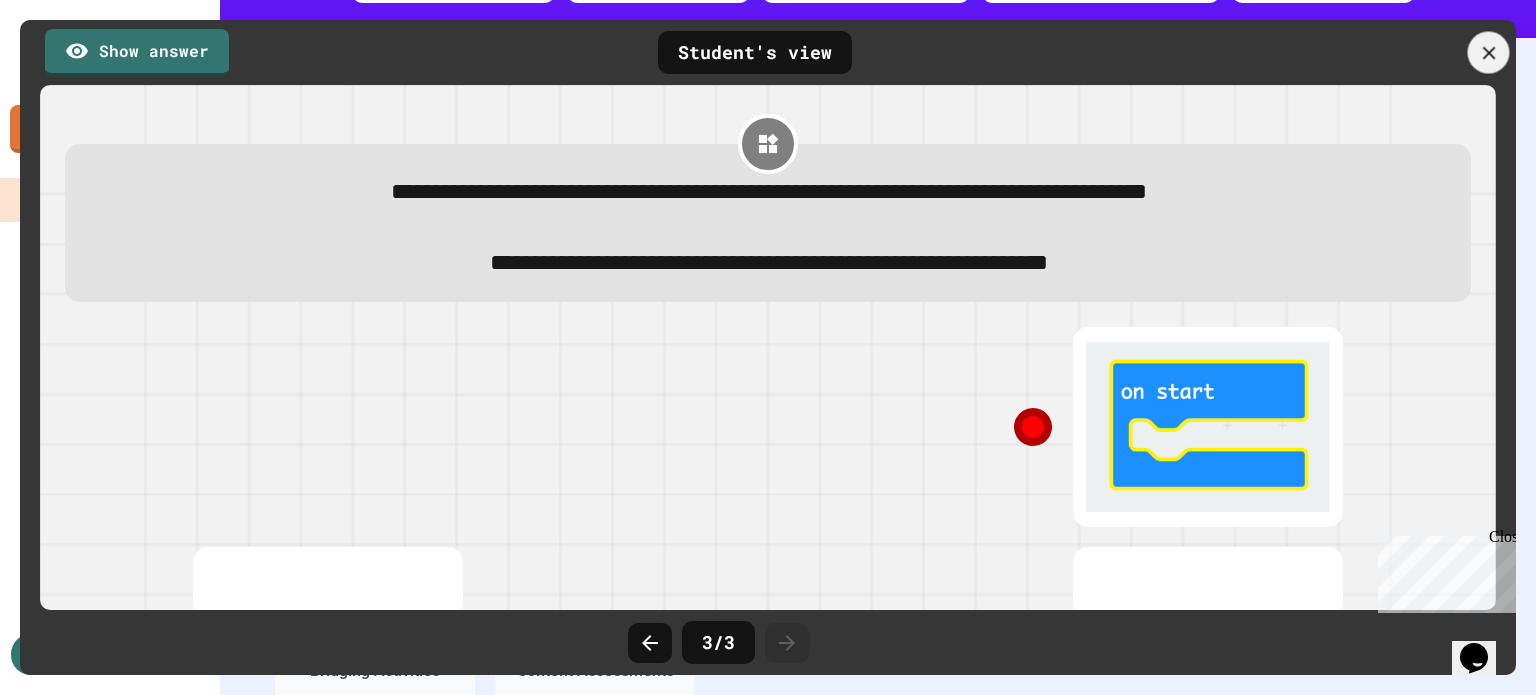 click 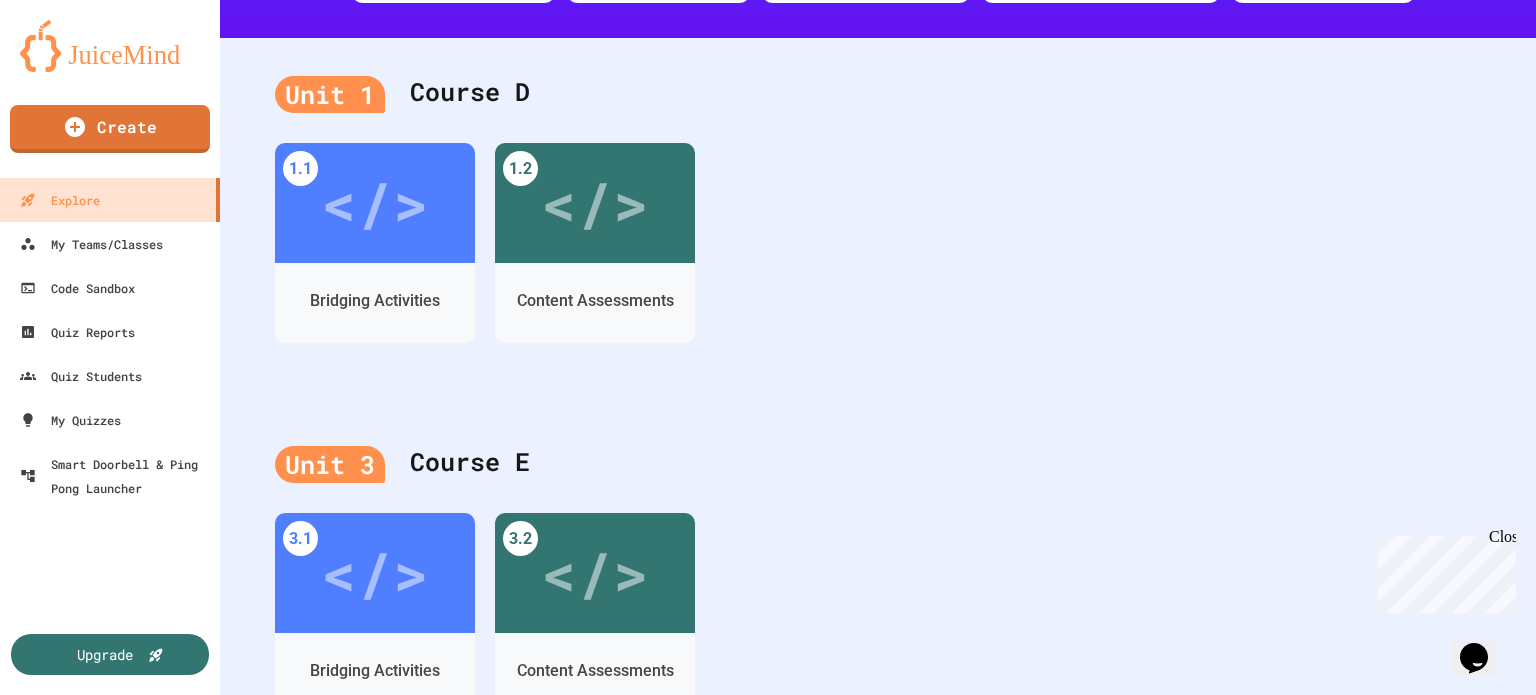 click 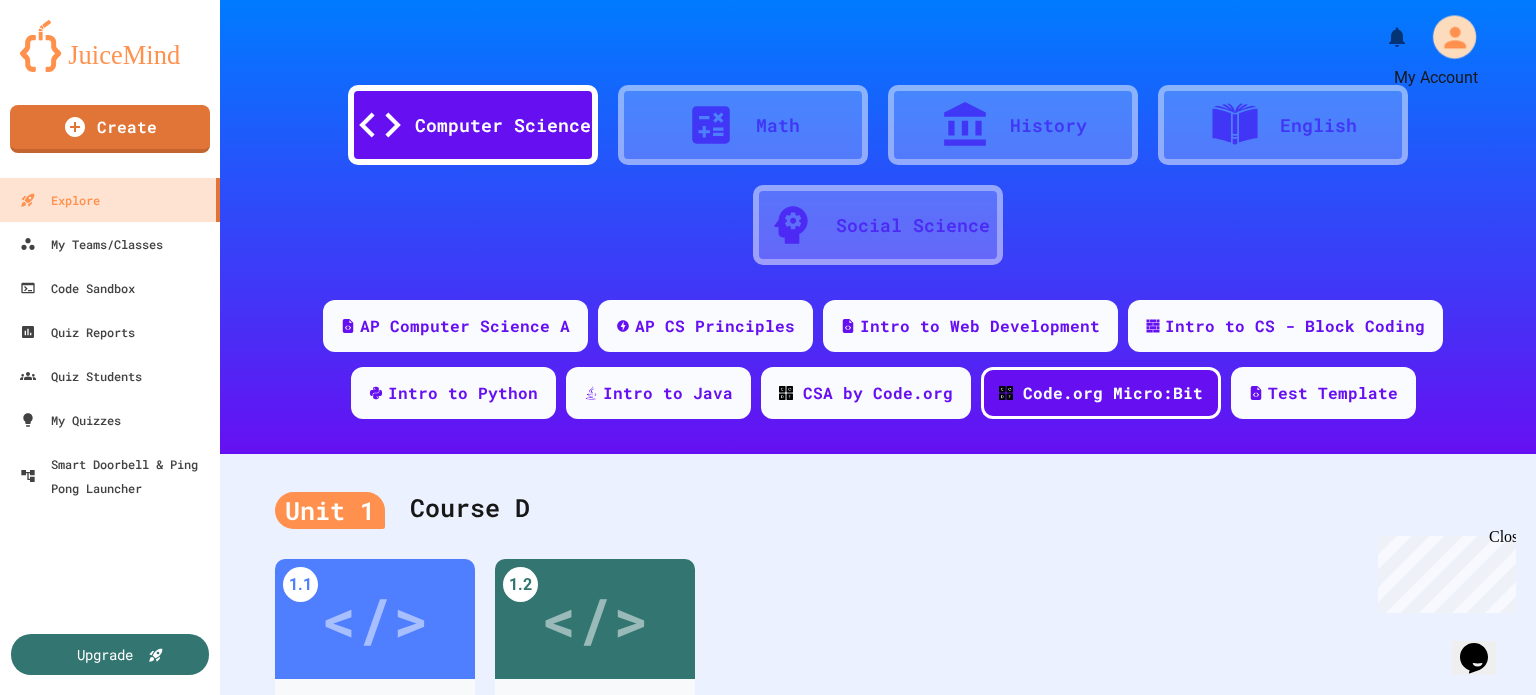 click 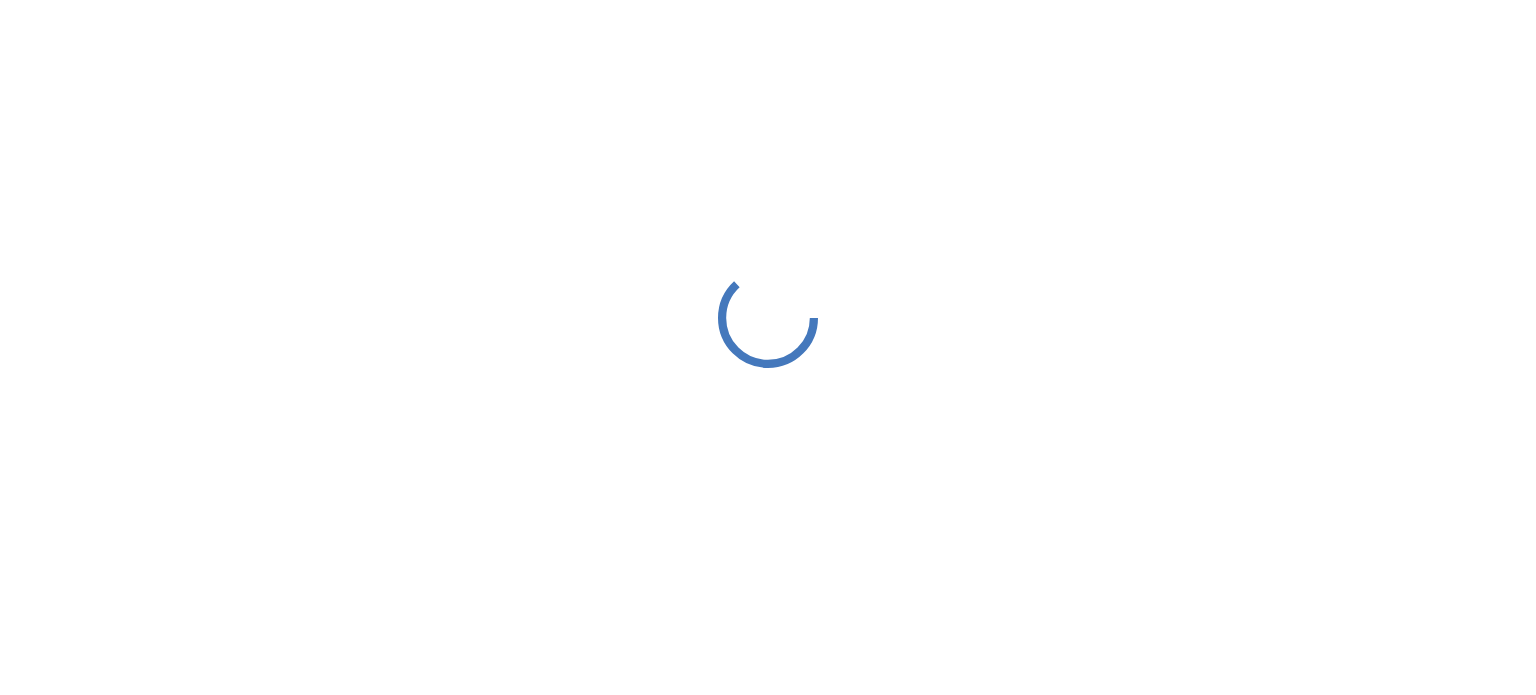 scroll, scrollTop: 0, scrollLeft: 0, axis: both 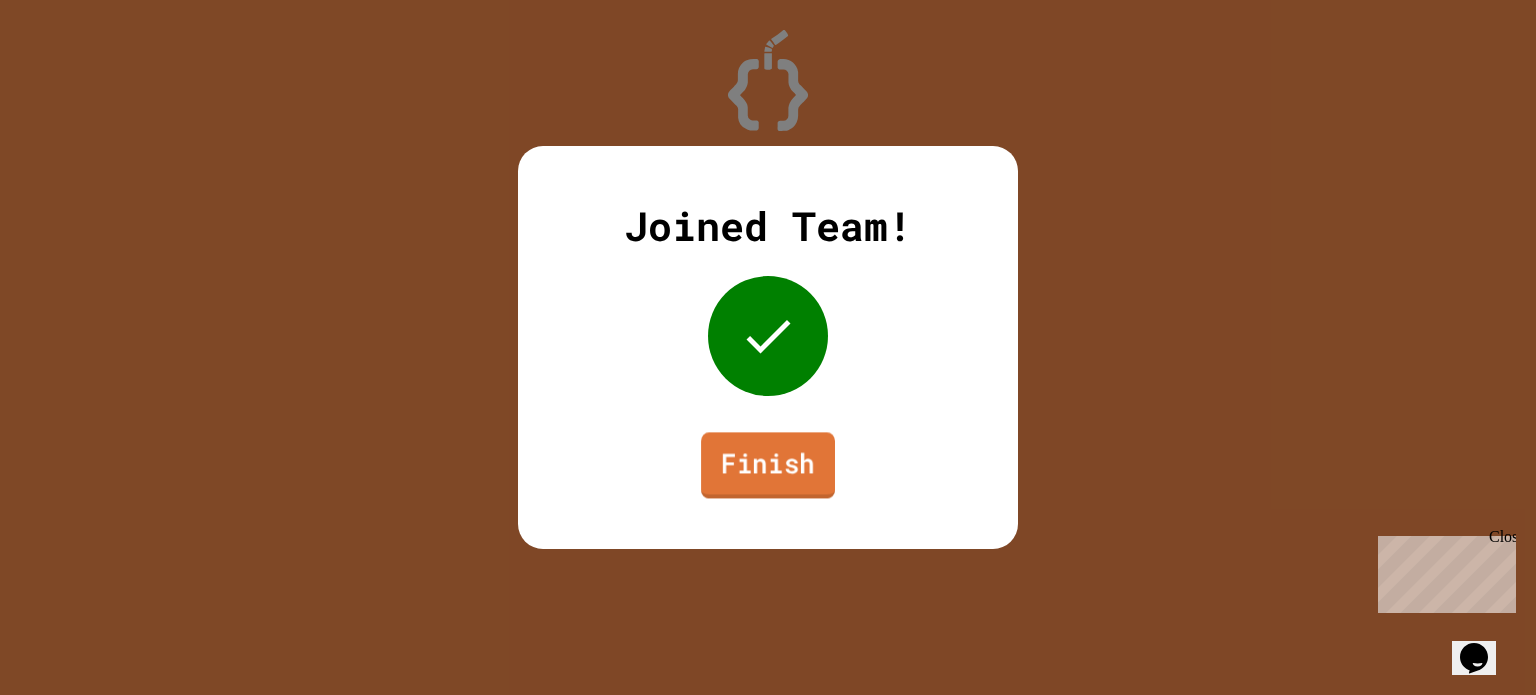 click on "Finish" at bounding box center [768, 465] 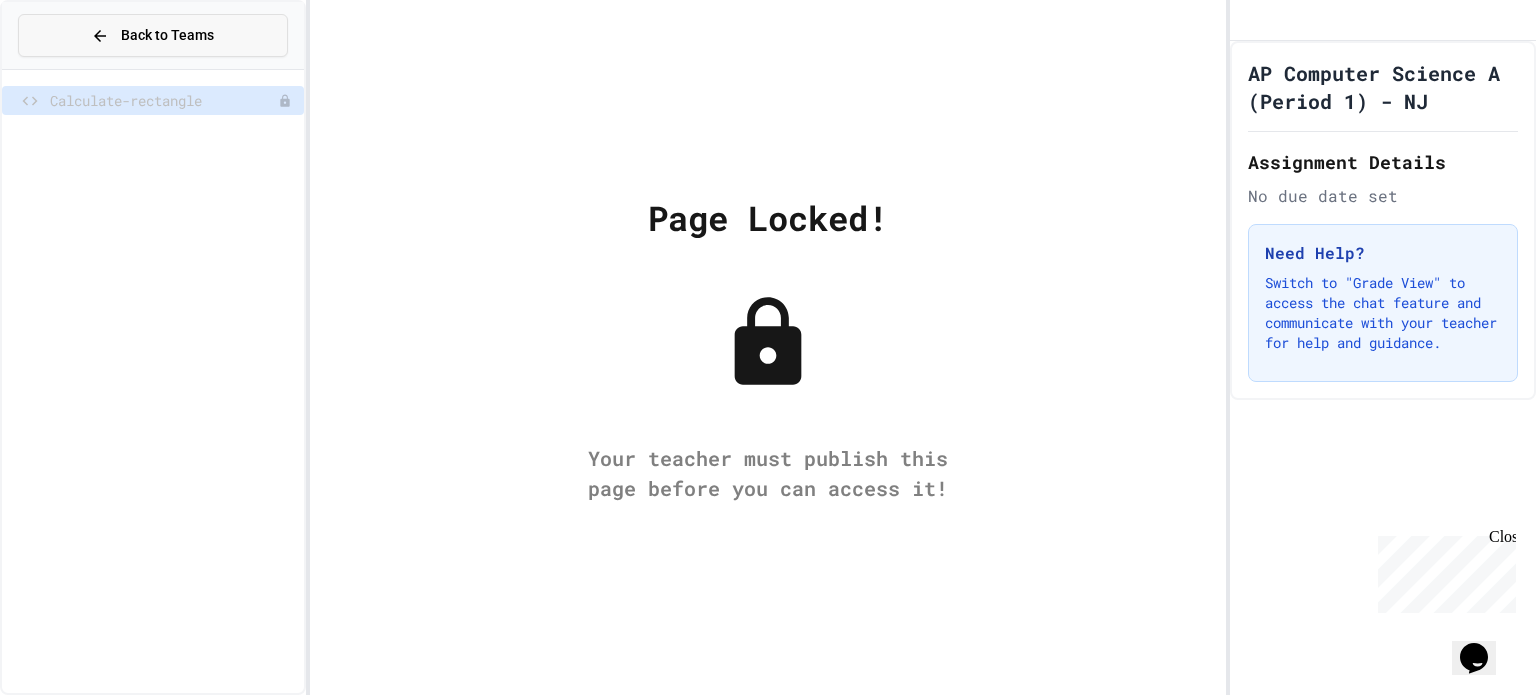 click on "Back to Teams" at bounding box center [167, 35] 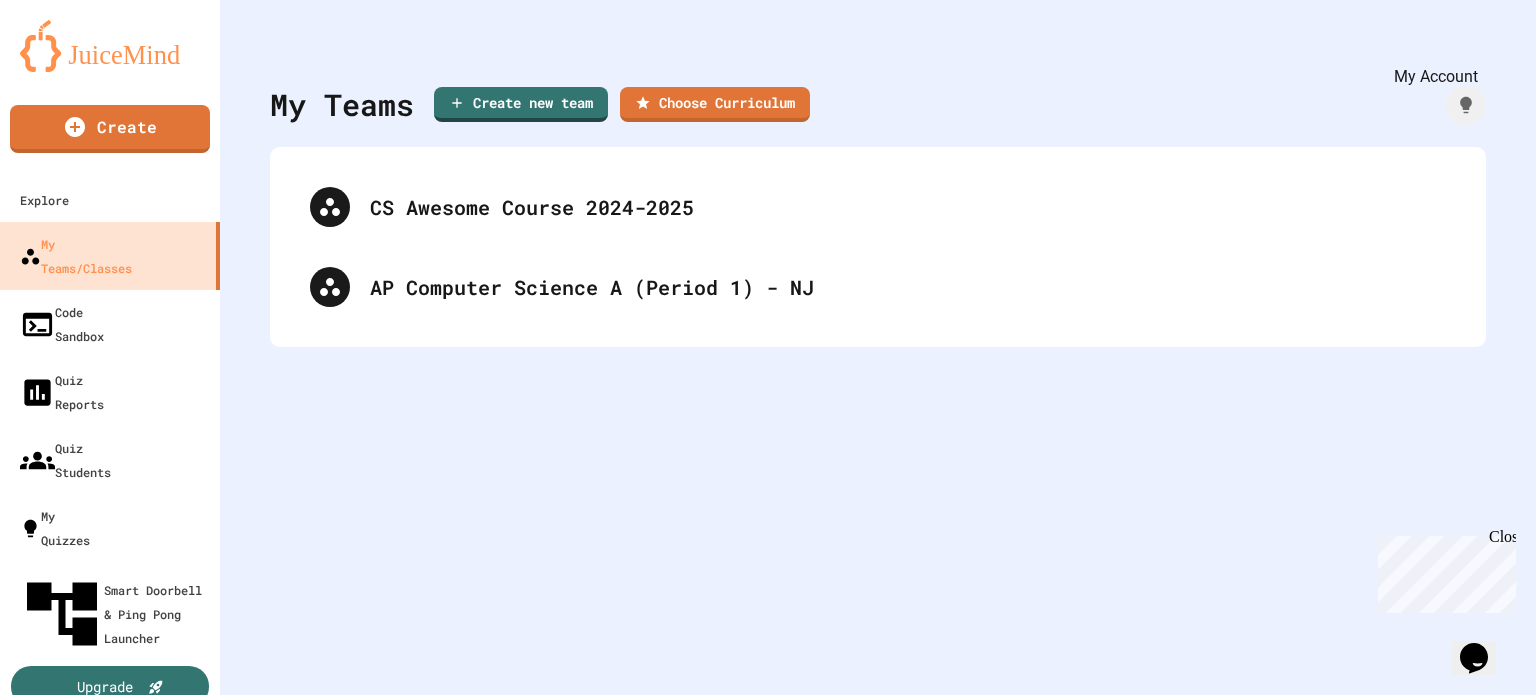 click 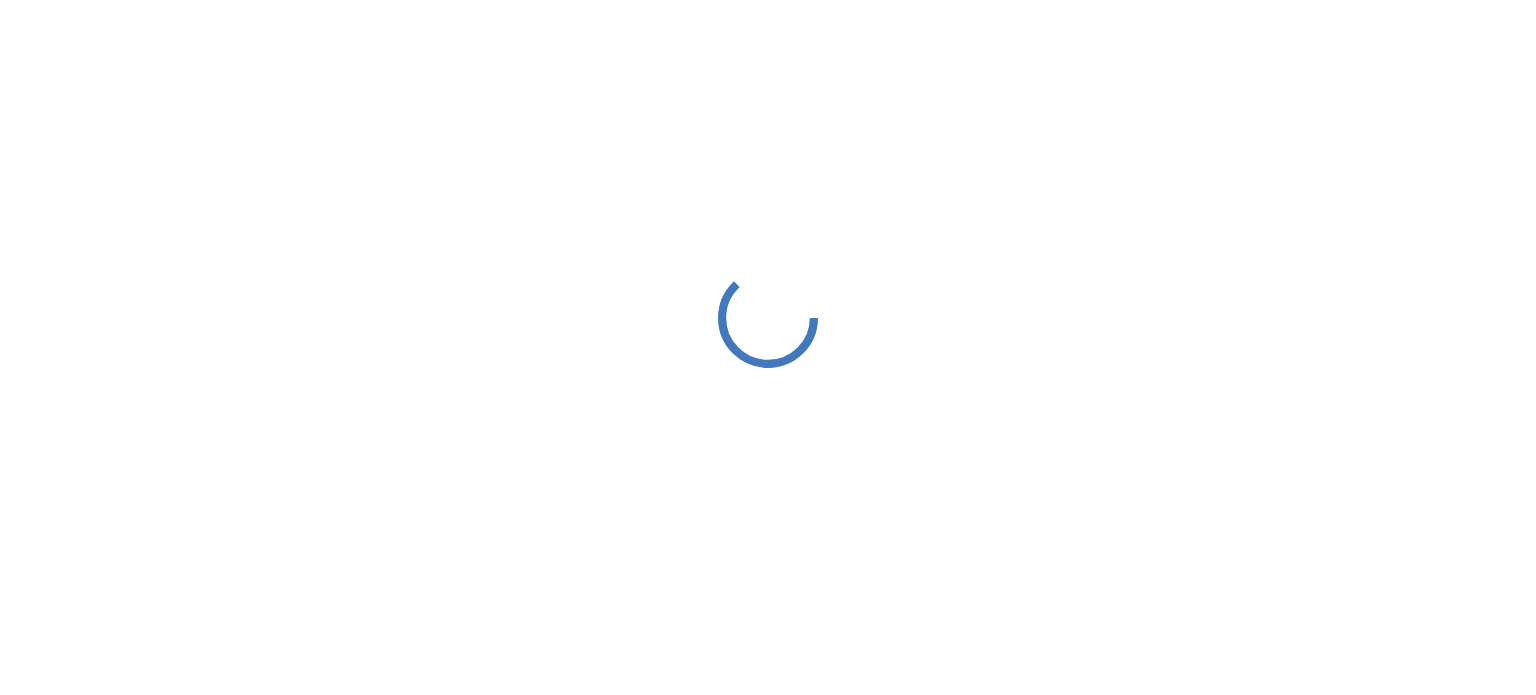 scroll, scrollTop: 0, scrollLeft: 0, axis: both 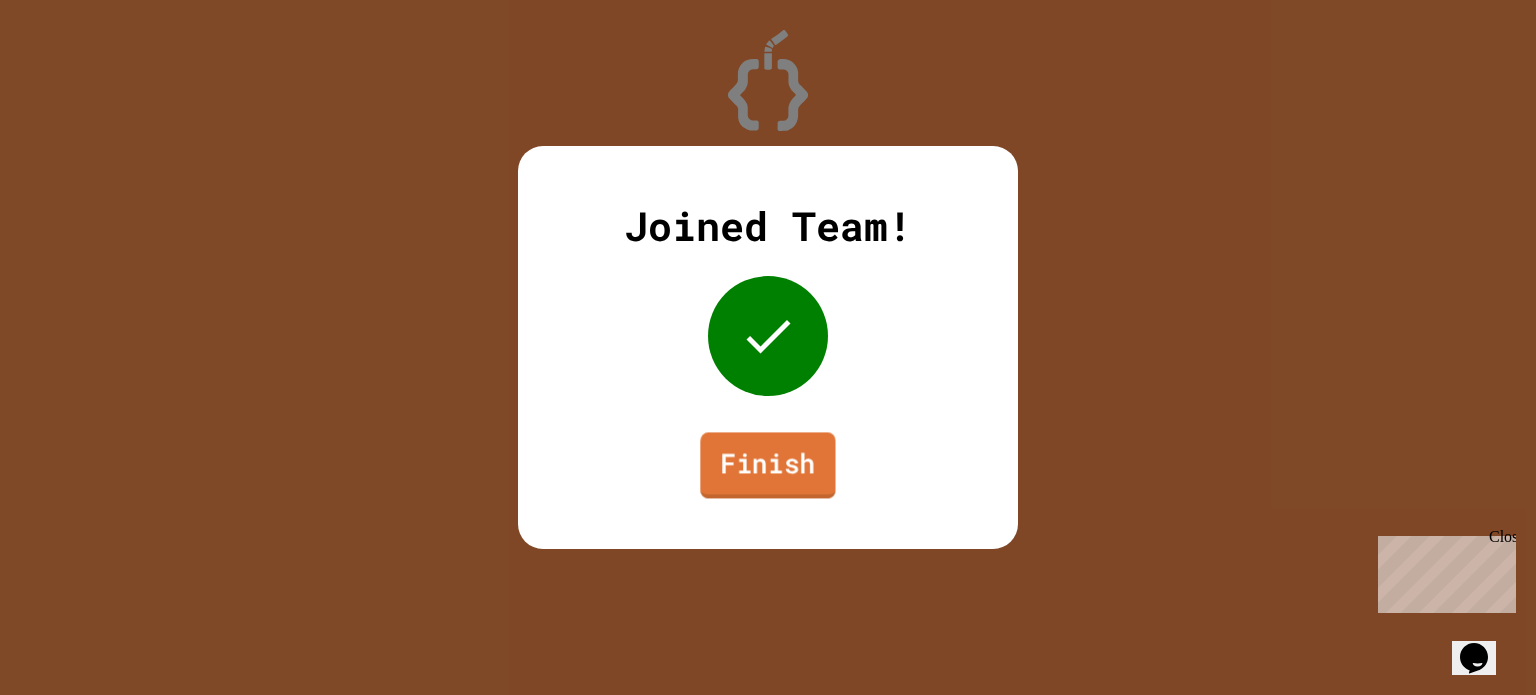 click on "Finish" at bounding box center (767, 465) 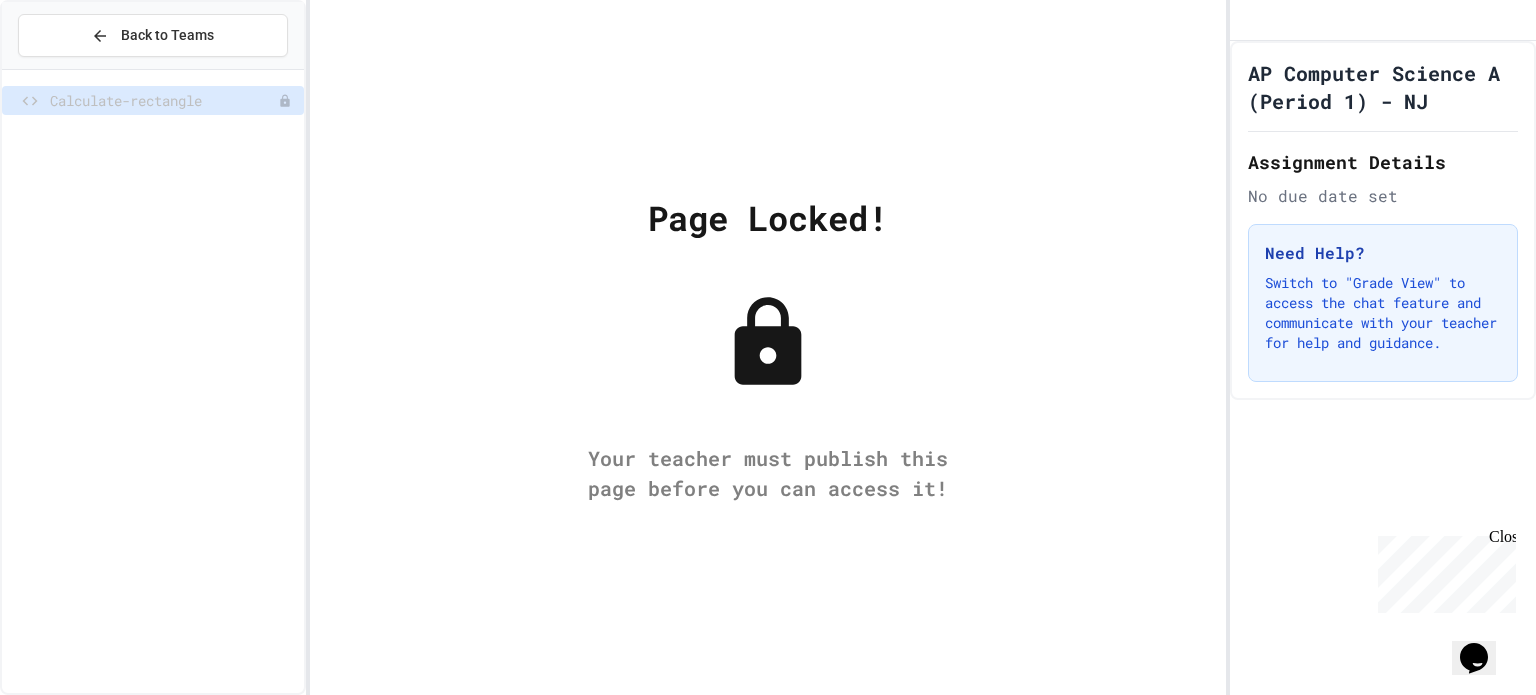 click on "AP Computer Science A (Period 1) - [STATE] Assignment Details No due date set Need Help? Switch to "Grade View" to access the chat feature and communicate with your teacher for help and guidance." at bounding box center (1383, 368) 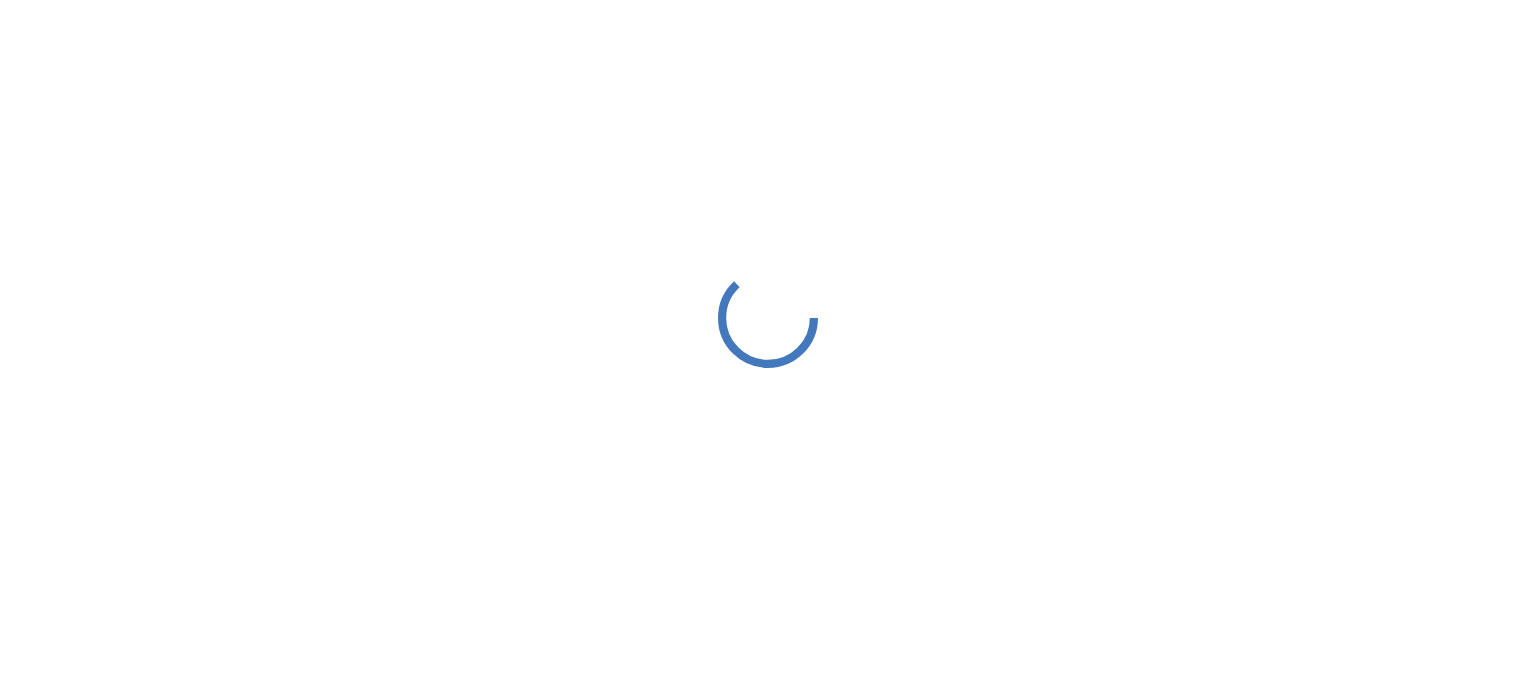 scroll, scrollTop: 0, scrollLeft: 0, axis: both 